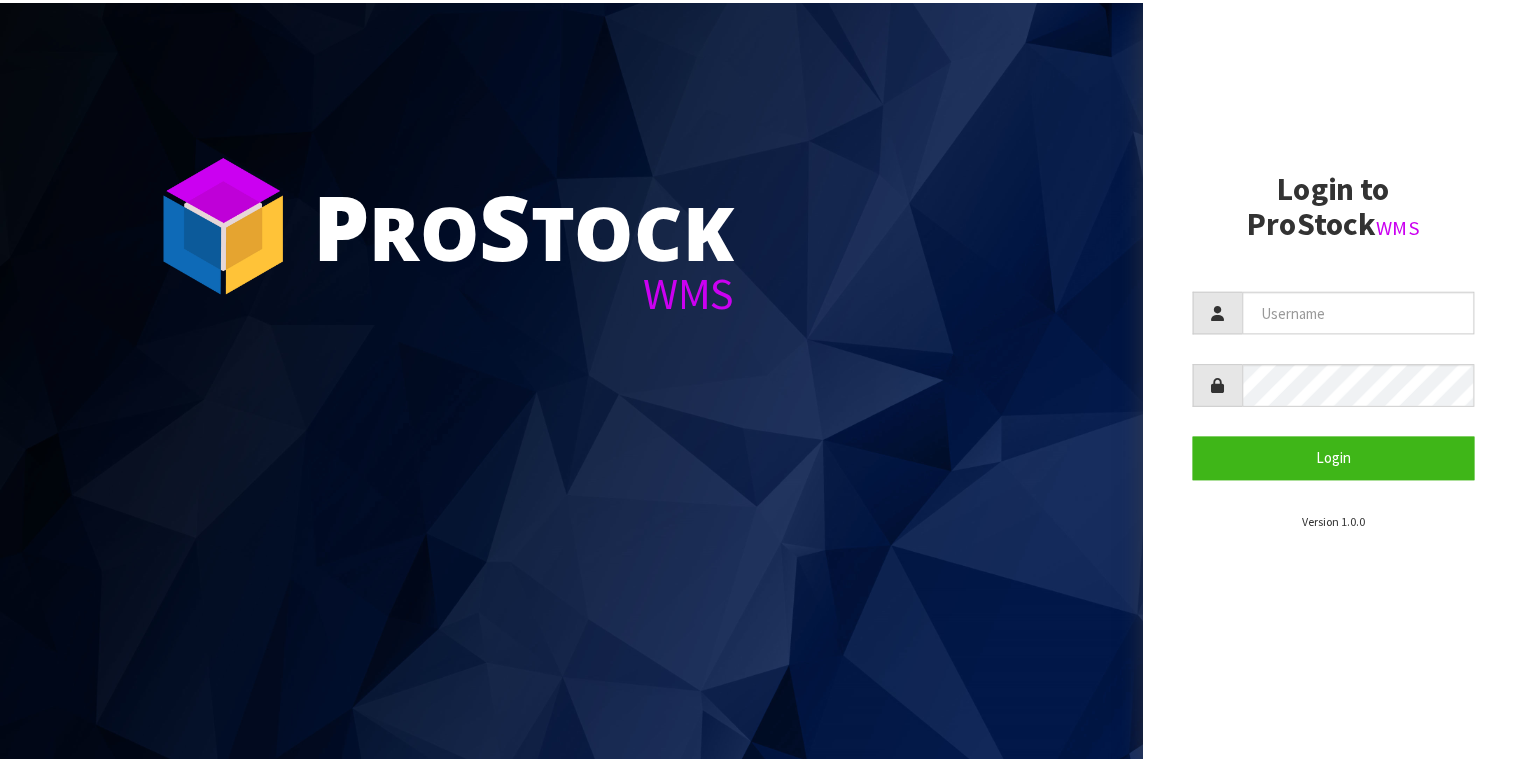 scroll, scrollTop: 0, scrollLeft: 0, axis: both 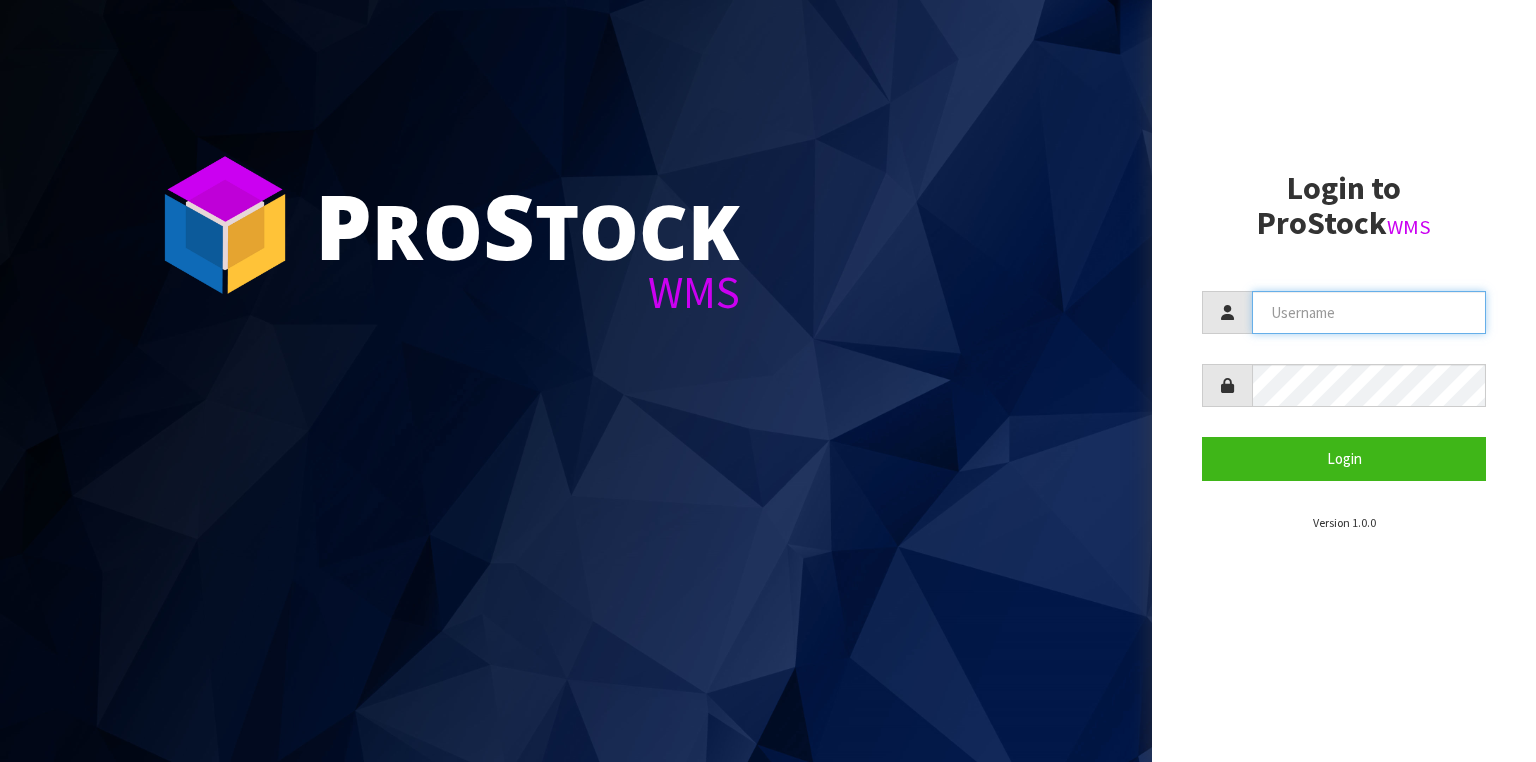 click at bounding box center (1369, 312) 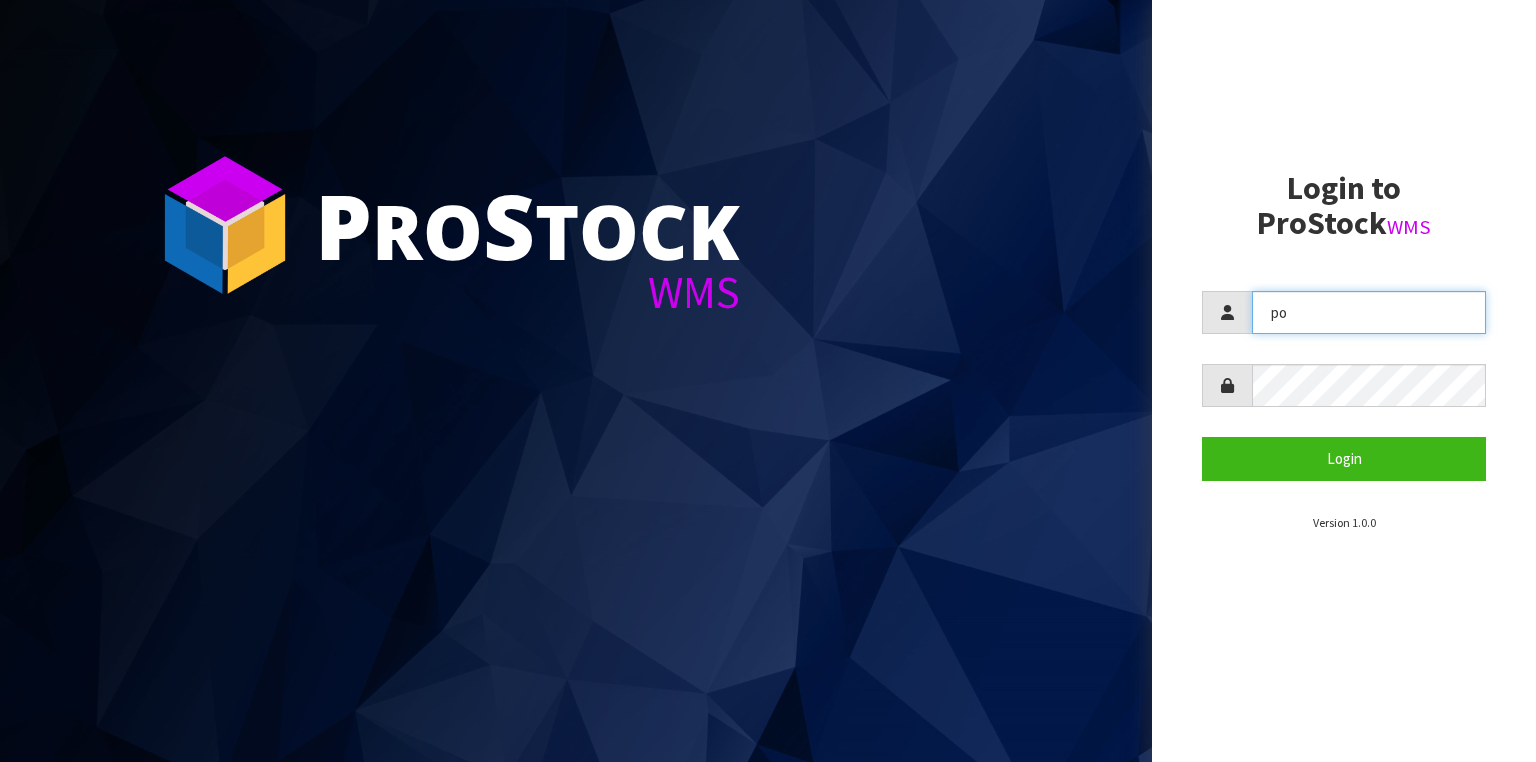 type on "p" 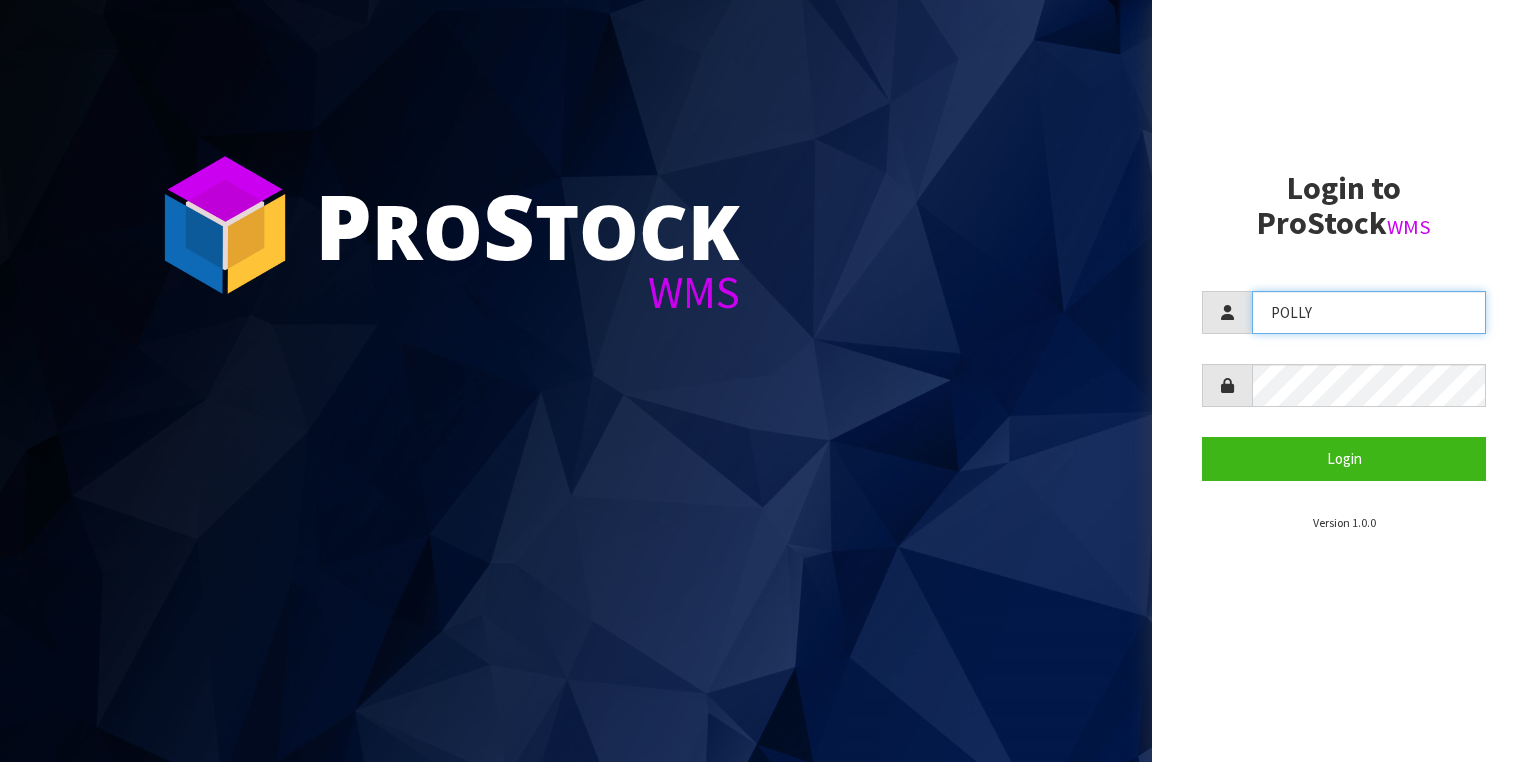 type on "POLLY" 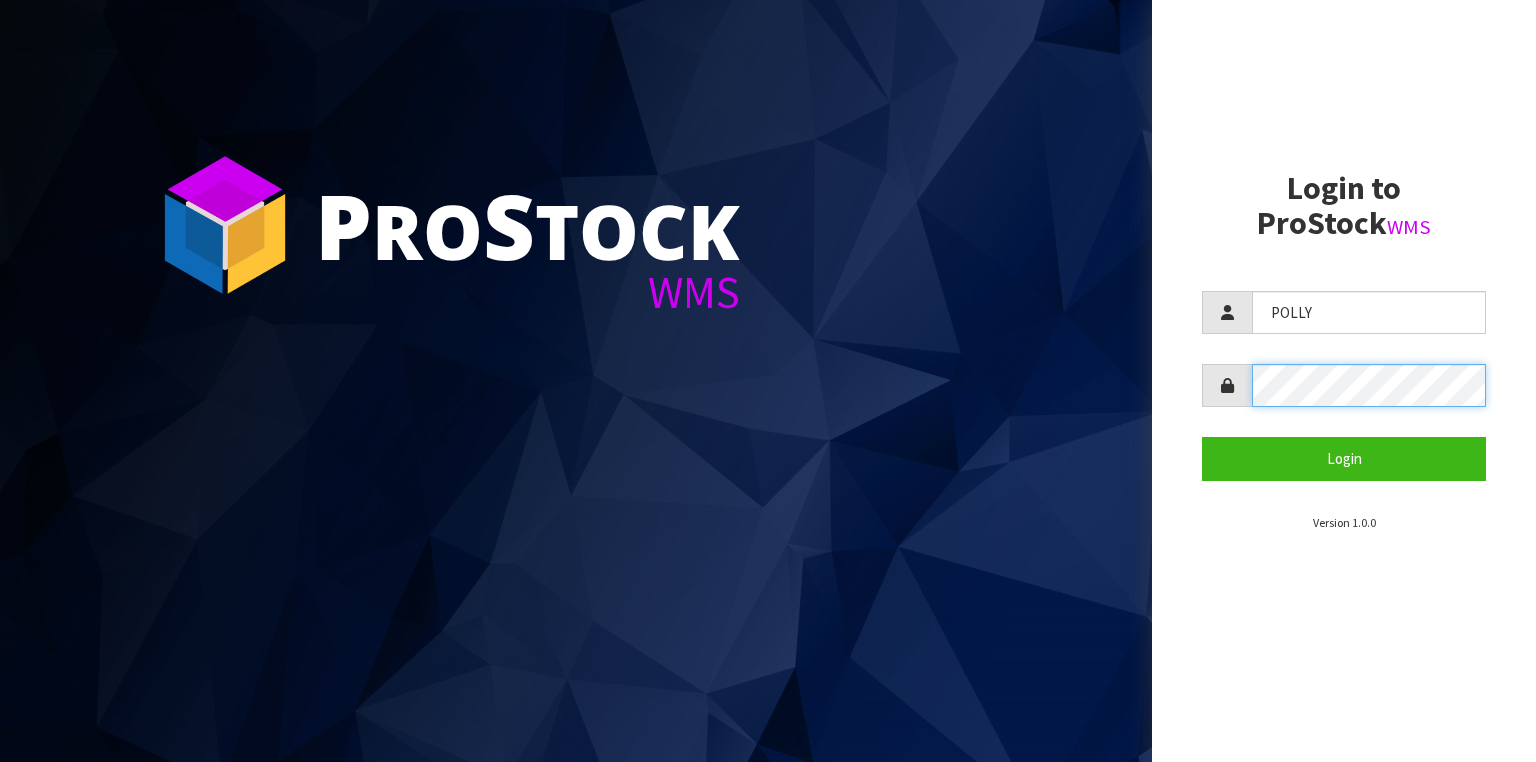click on "Login" at bounding box center (1344, 458) 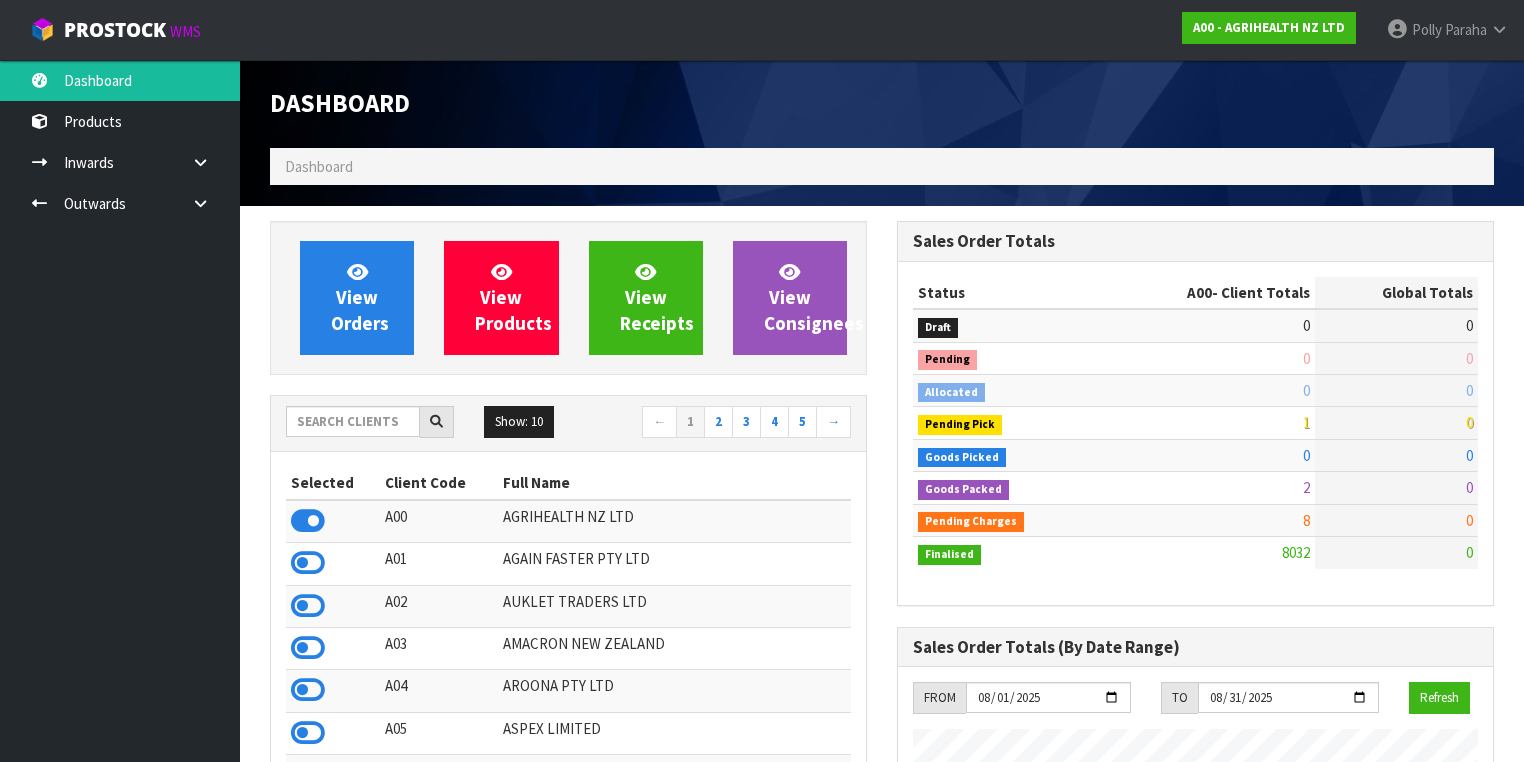 scroll, scrollTop: 998491, scrollLeft: 999372, axis: both 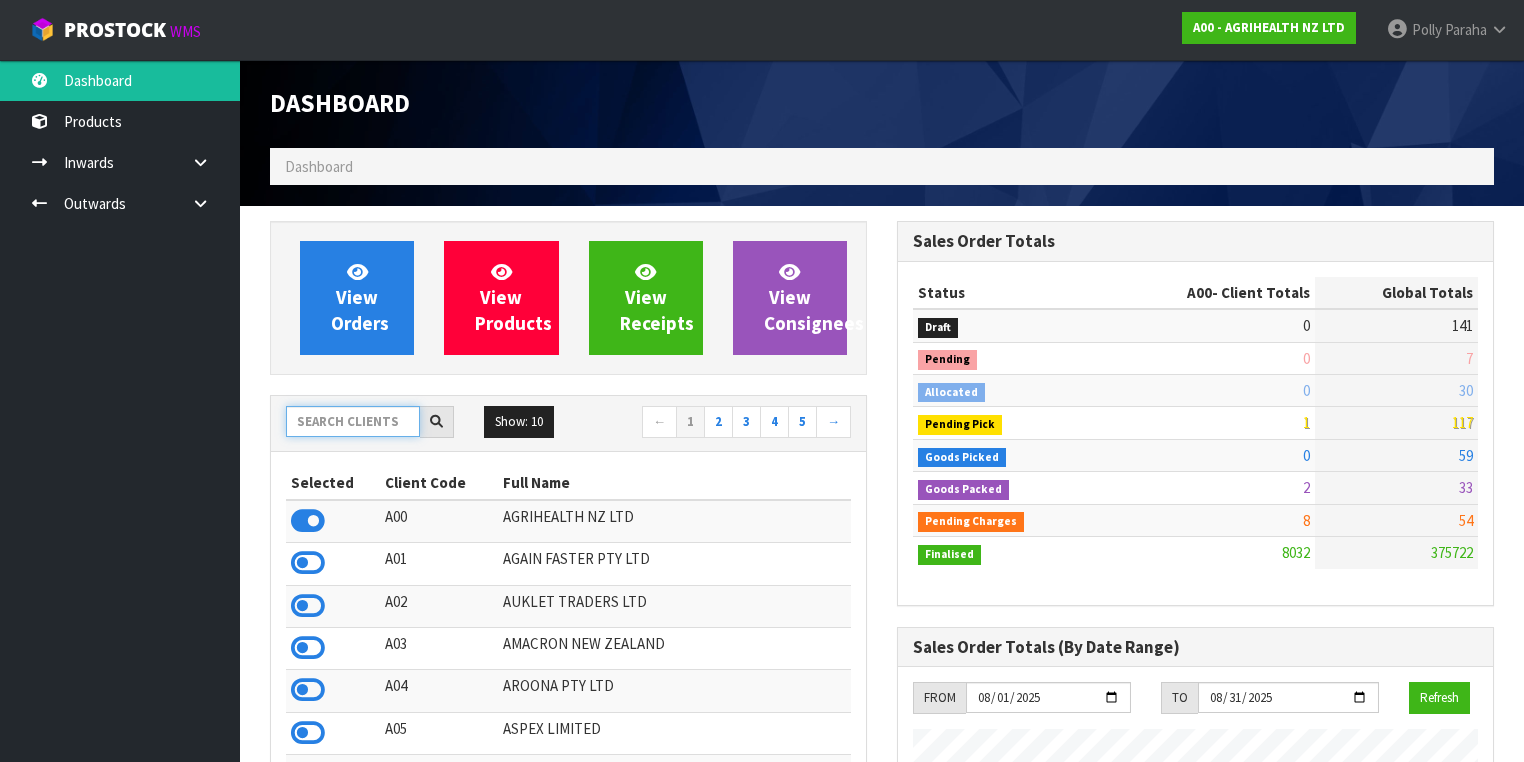 click at bounding box center [353, 421] 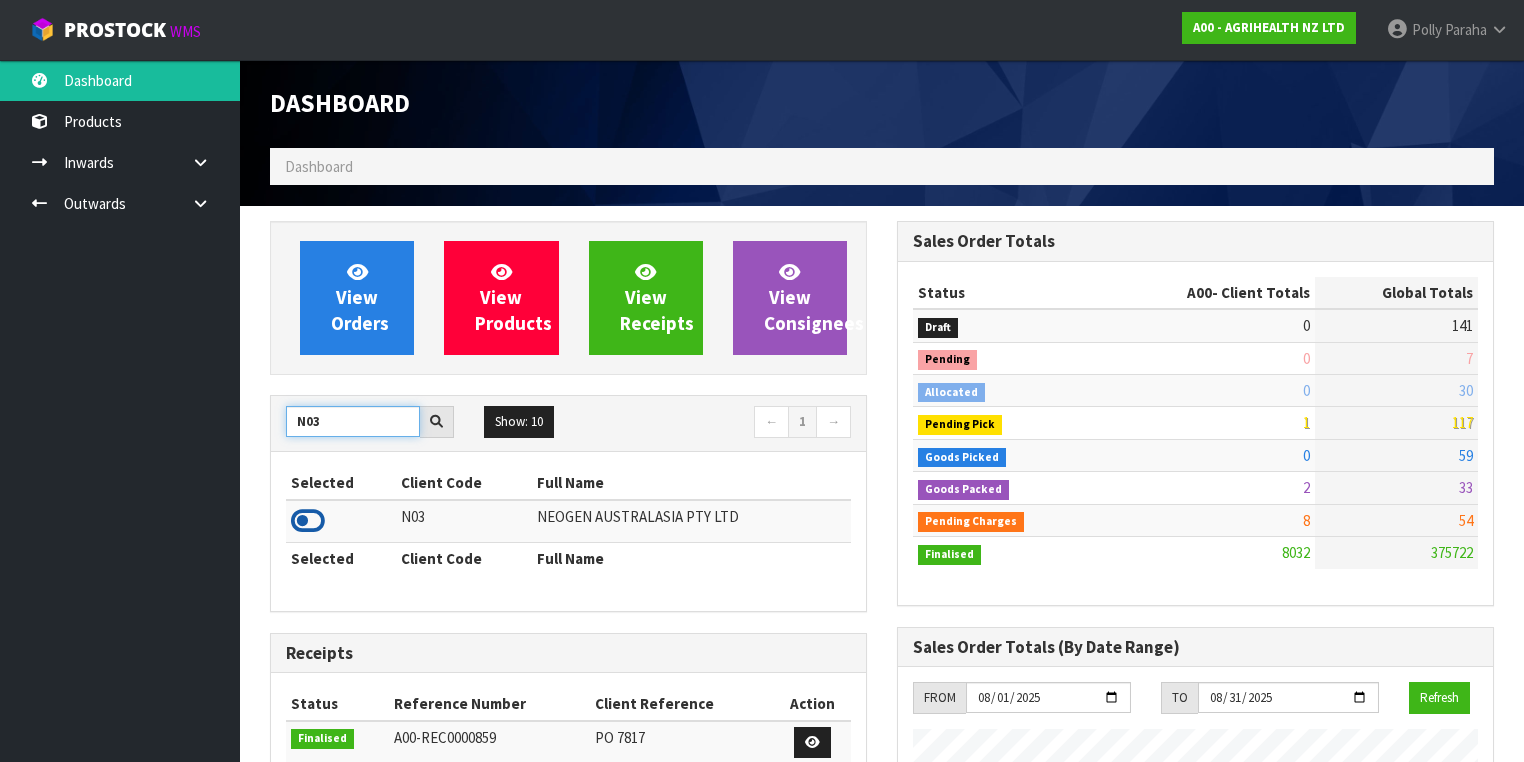 type on "N03" 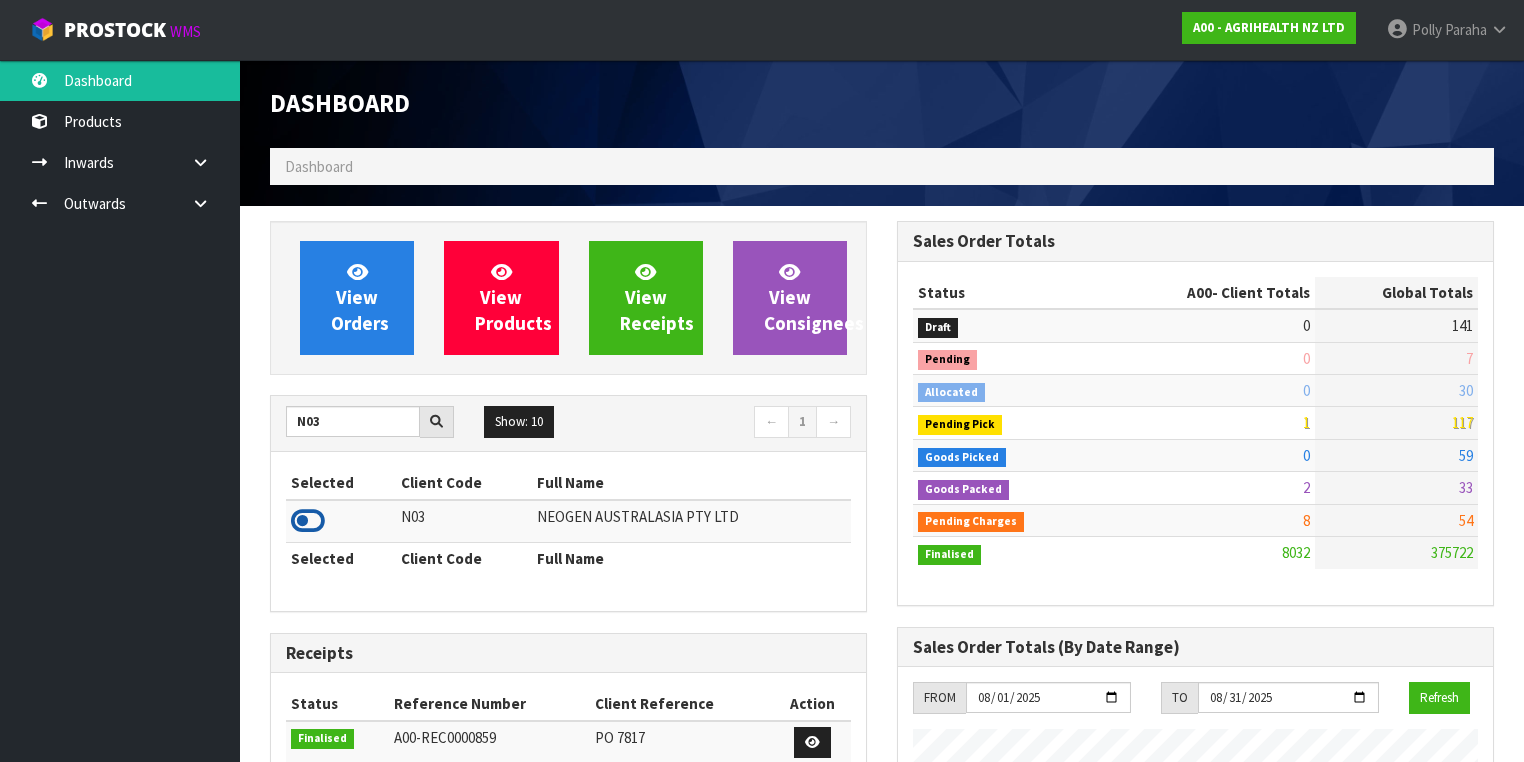 click at bounding box center (308, 521) 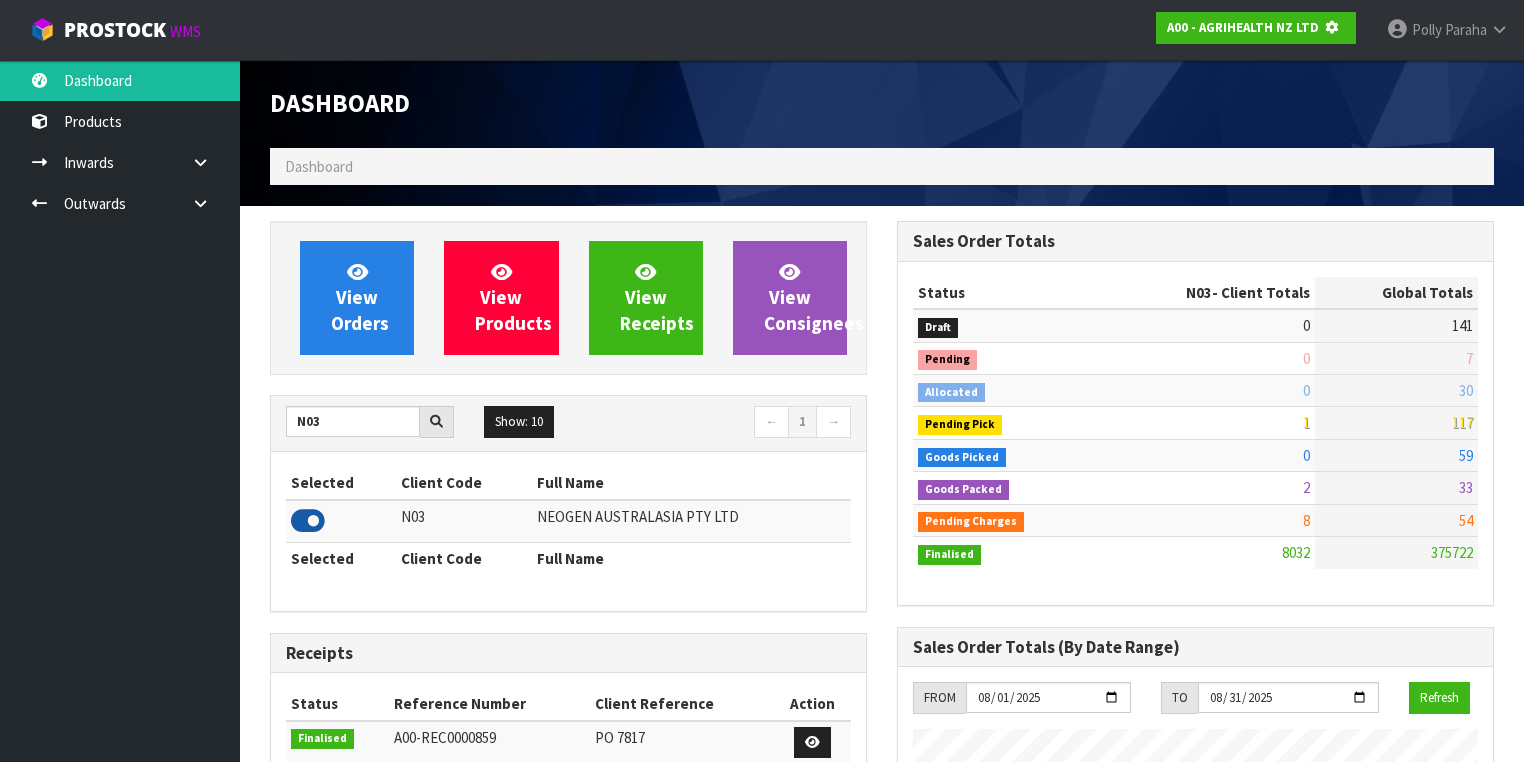 scroll, scrollTop: 1242, scrollLeft: 627, axis: both 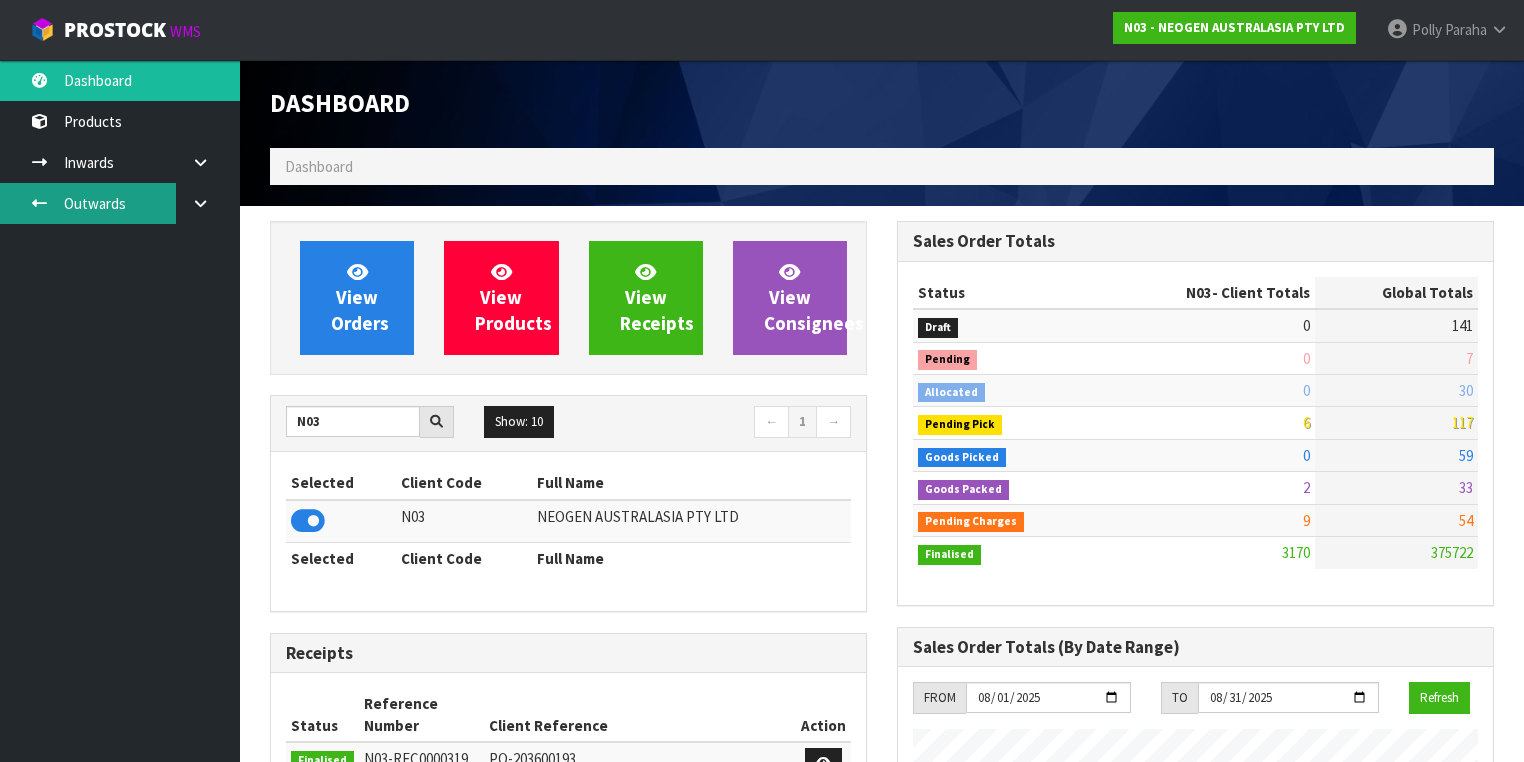 click on "Outwards" at bounding box center (120, 203) 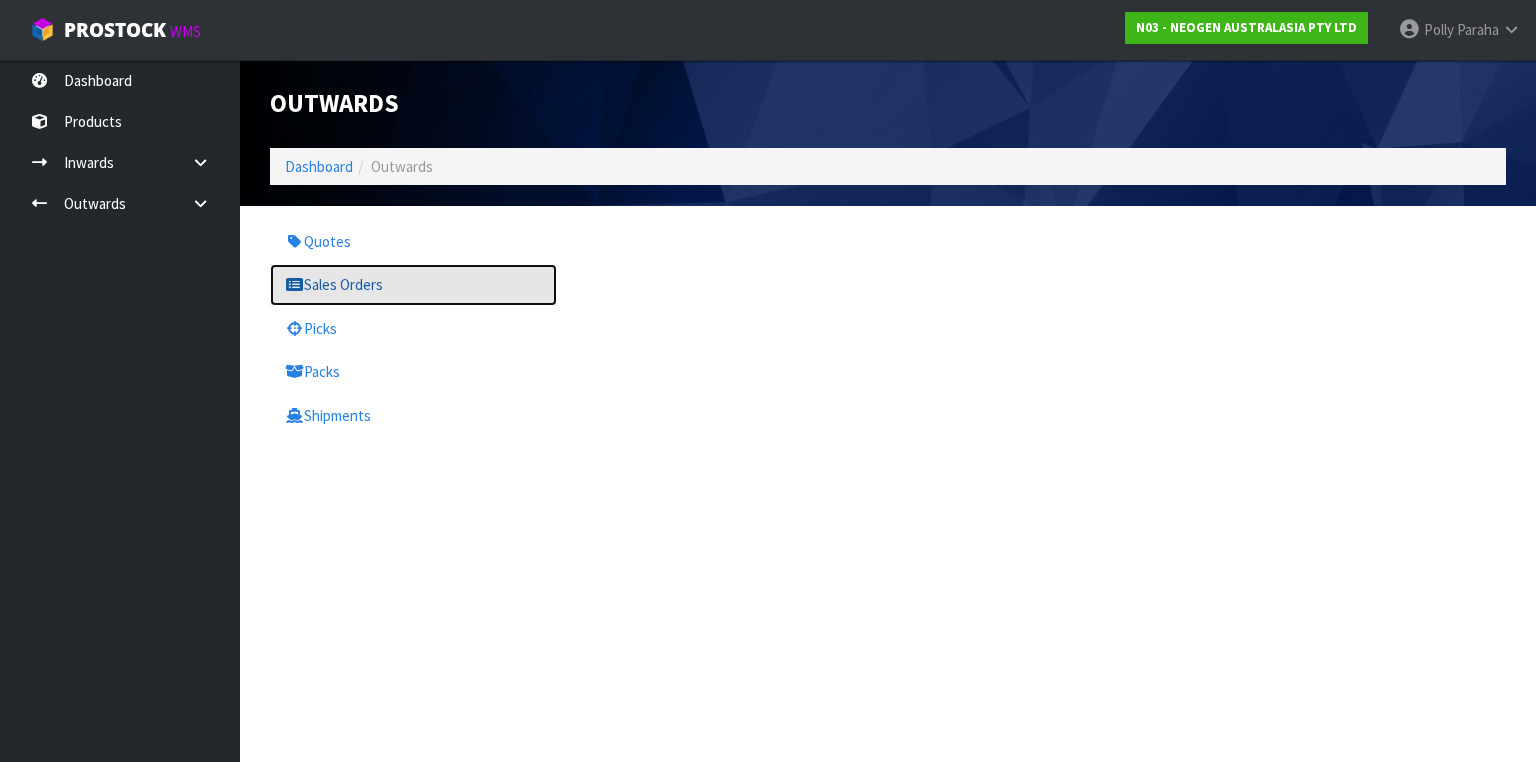 click on "Sales Orders" at bounding box center [413, 284] 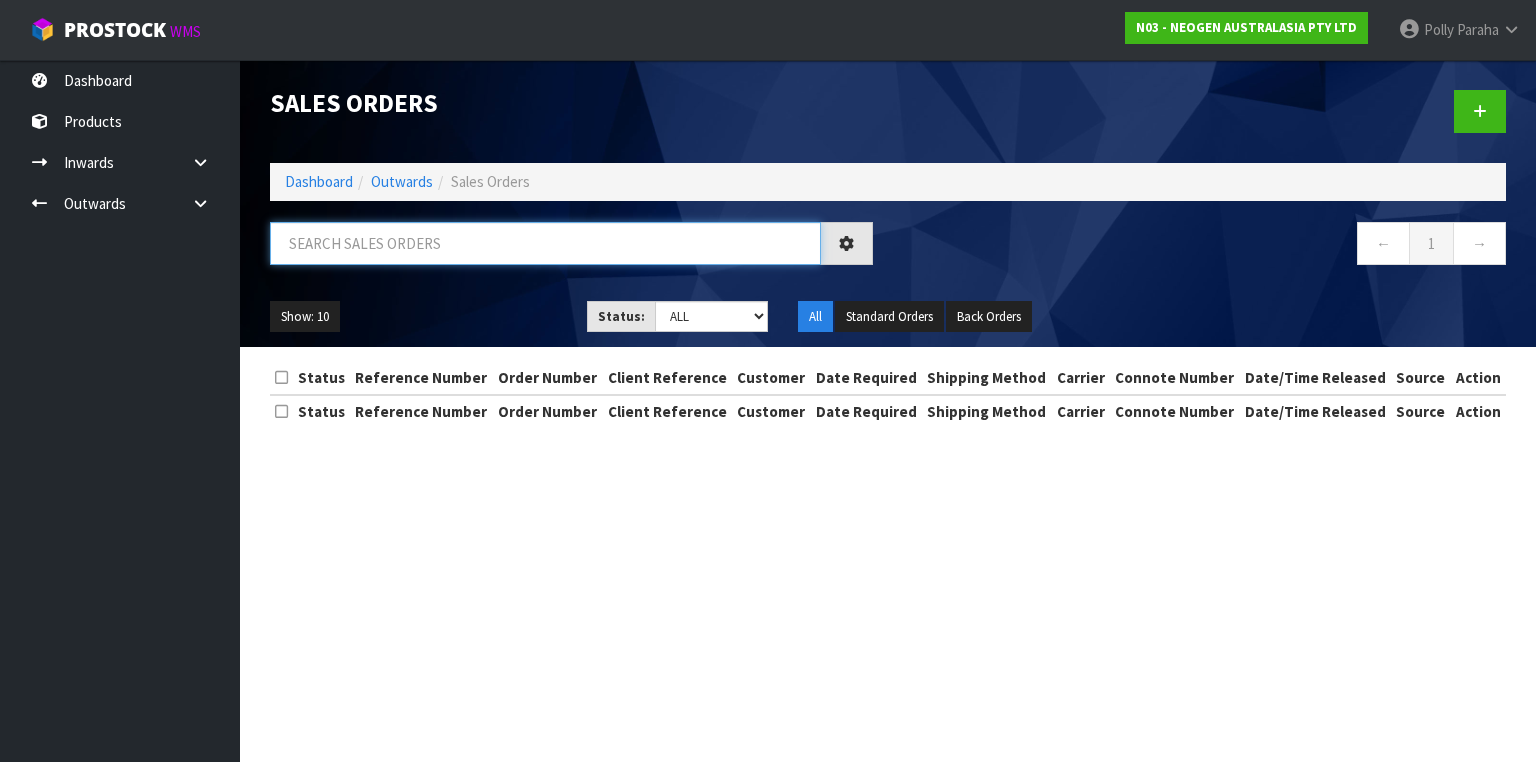 click at bounding box center (545, 243) 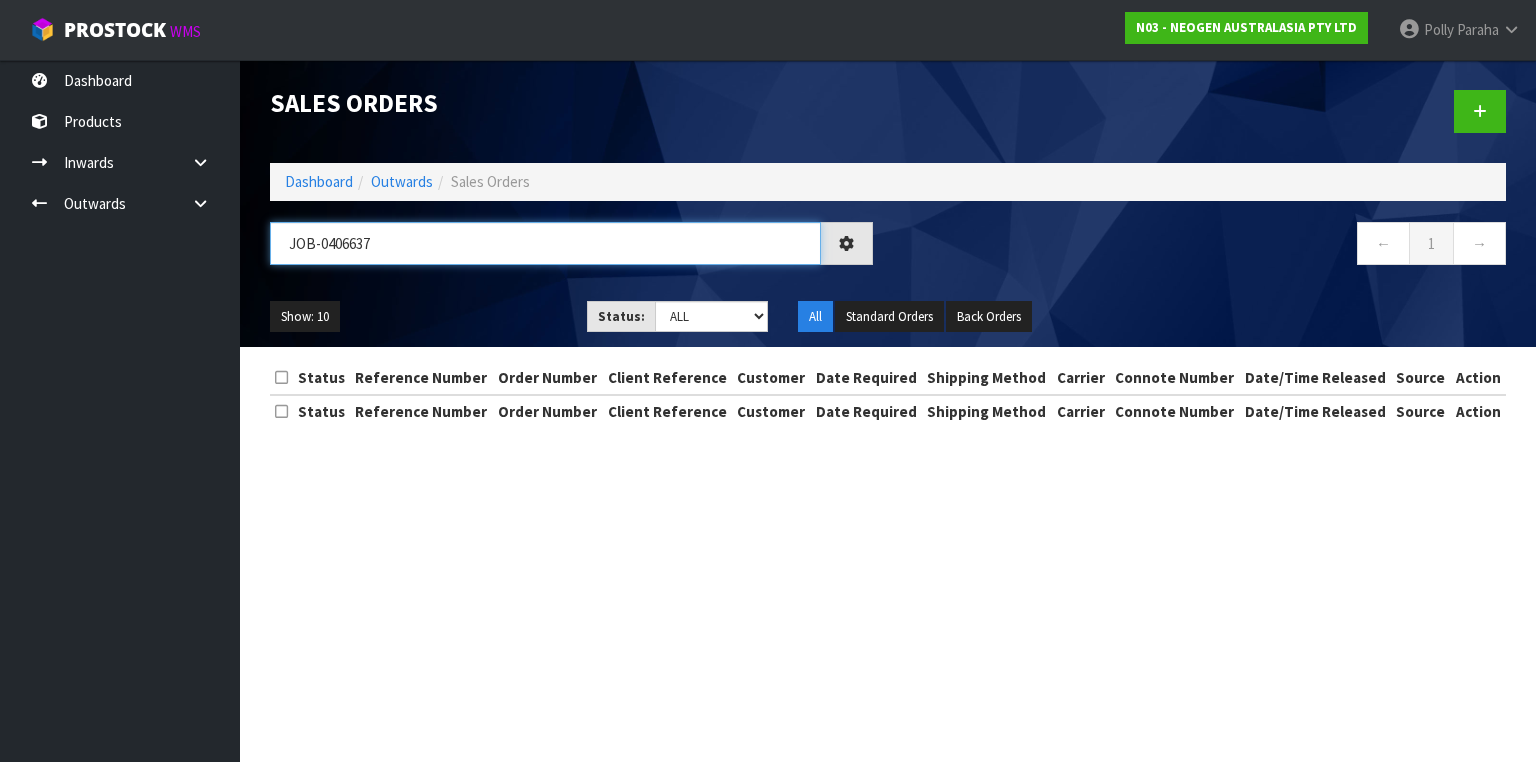 type on "JOB-0406637" 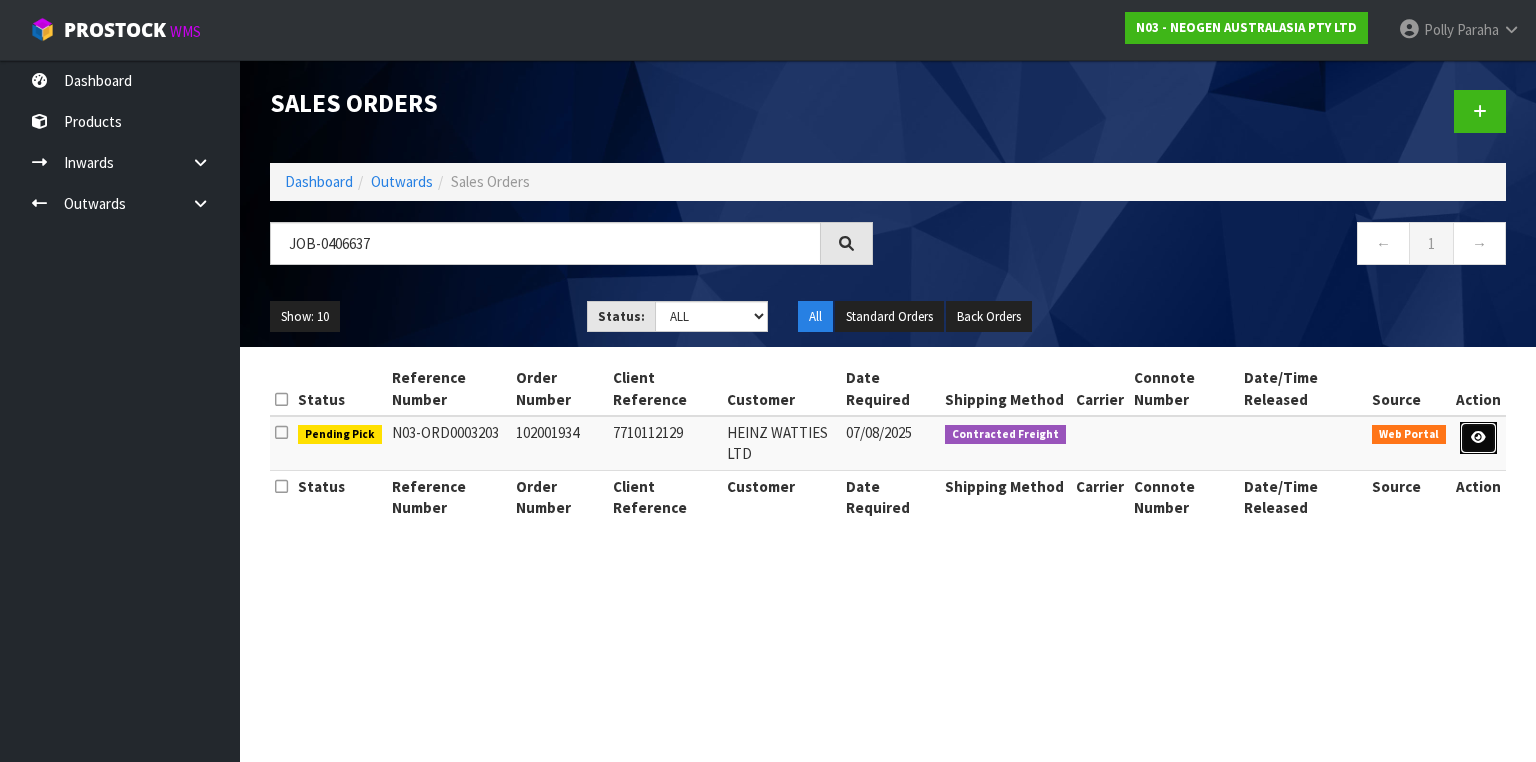 click at bounding box center (1478, 437) 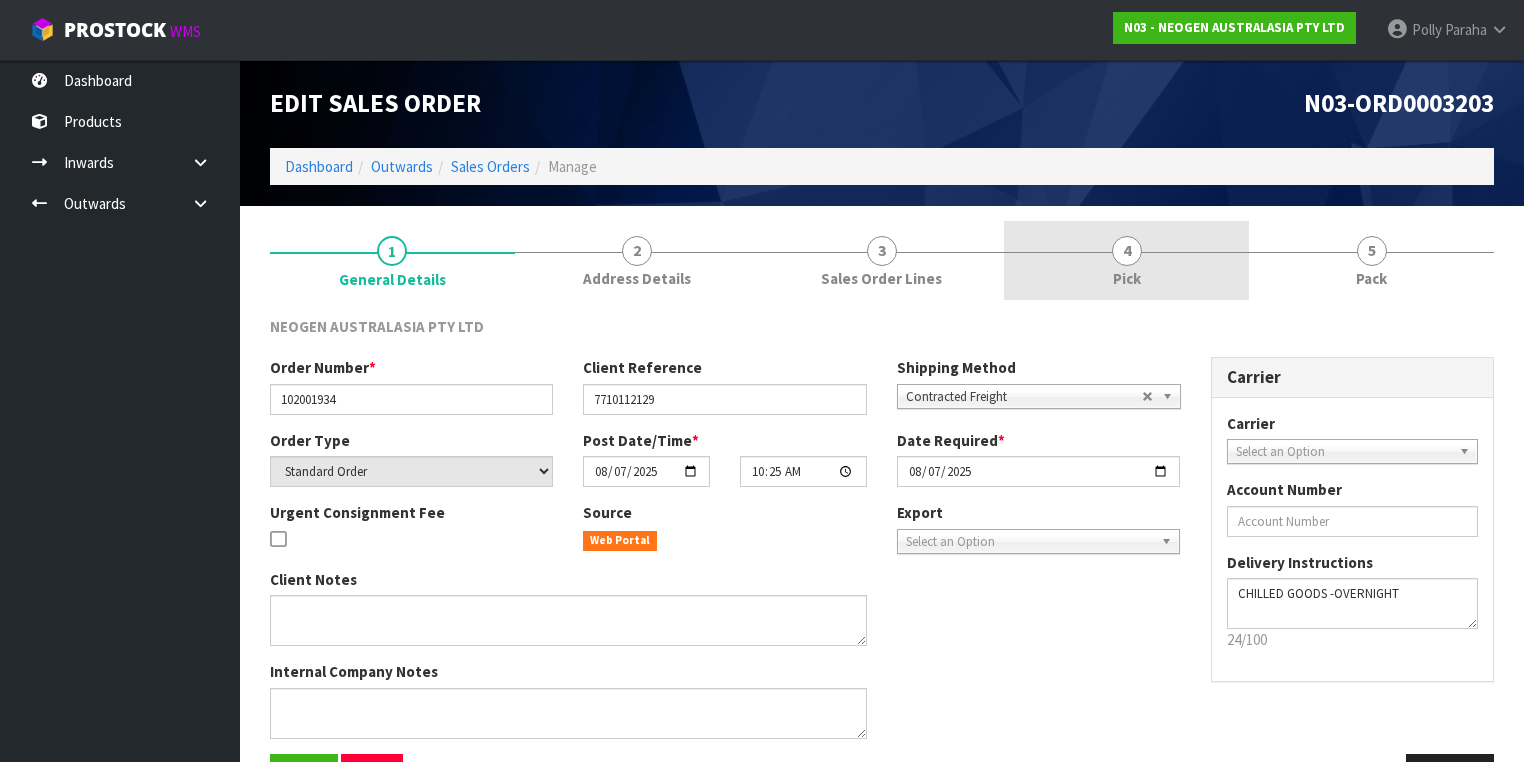 click on "4" at bounding box center (1127, 251) 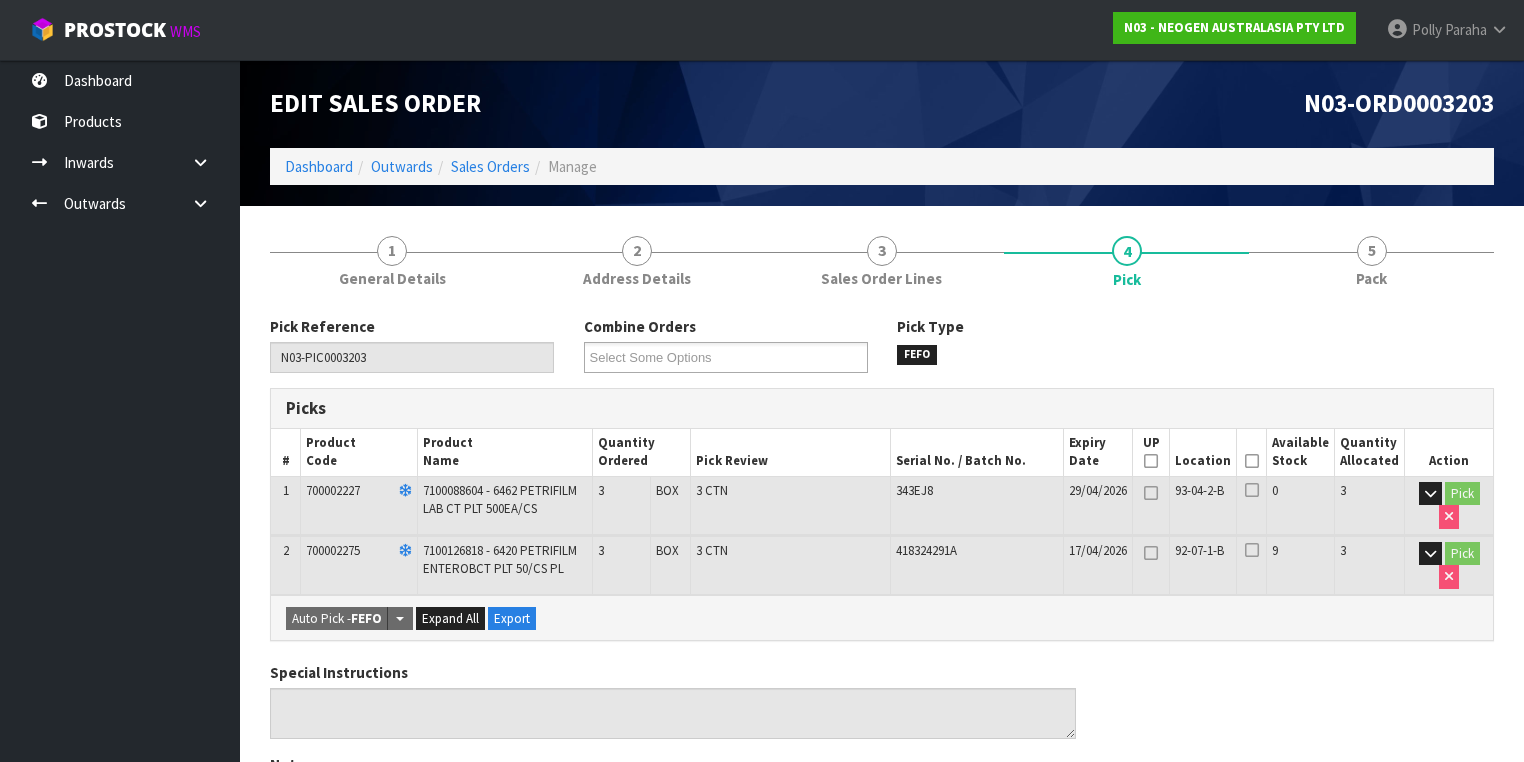 click at bounding box center (1252, 461) 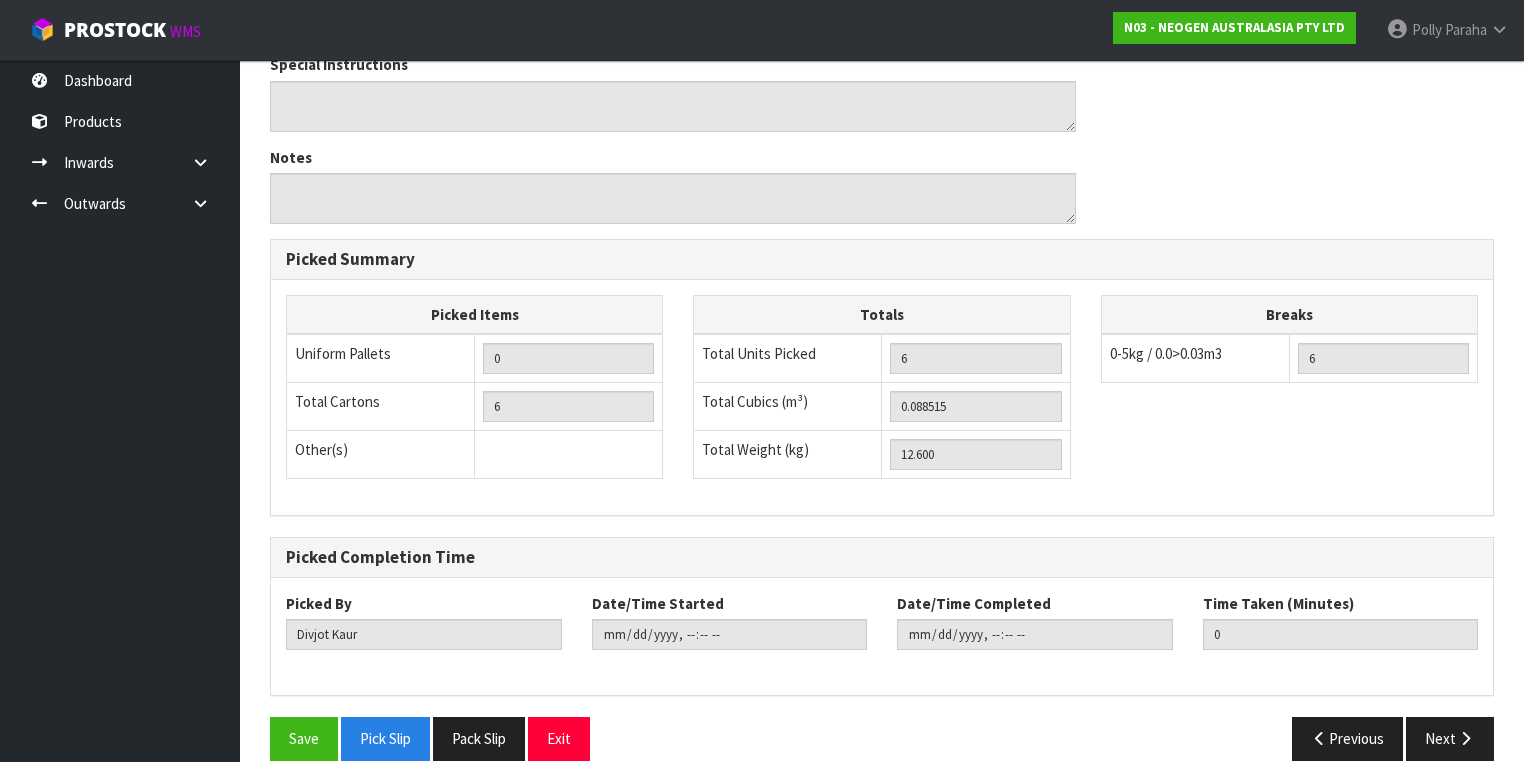 scroll, scrollTop: 700, scrollLeft: 0, axis: vertical 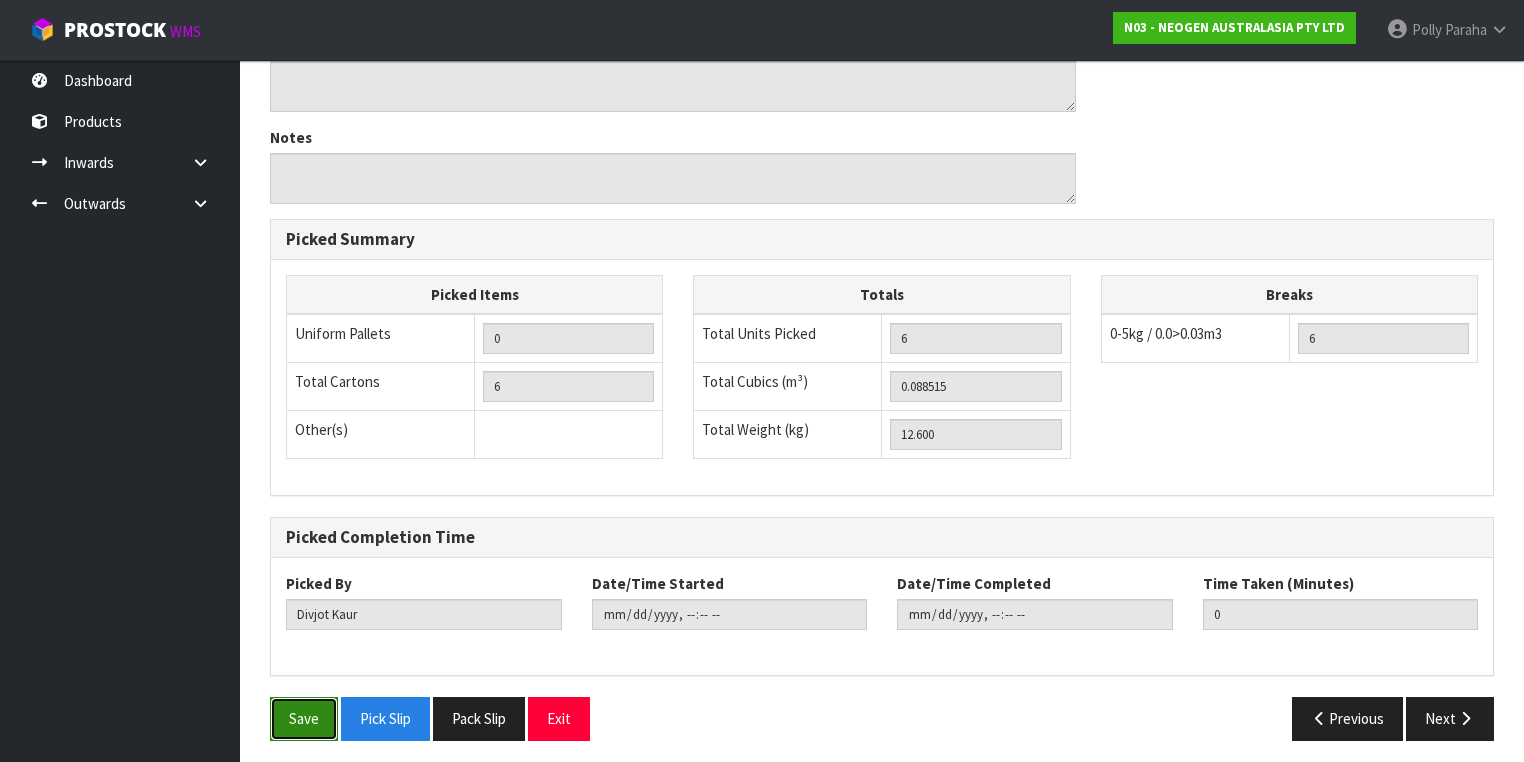 click on "Save" at bounding box center (304, 718) 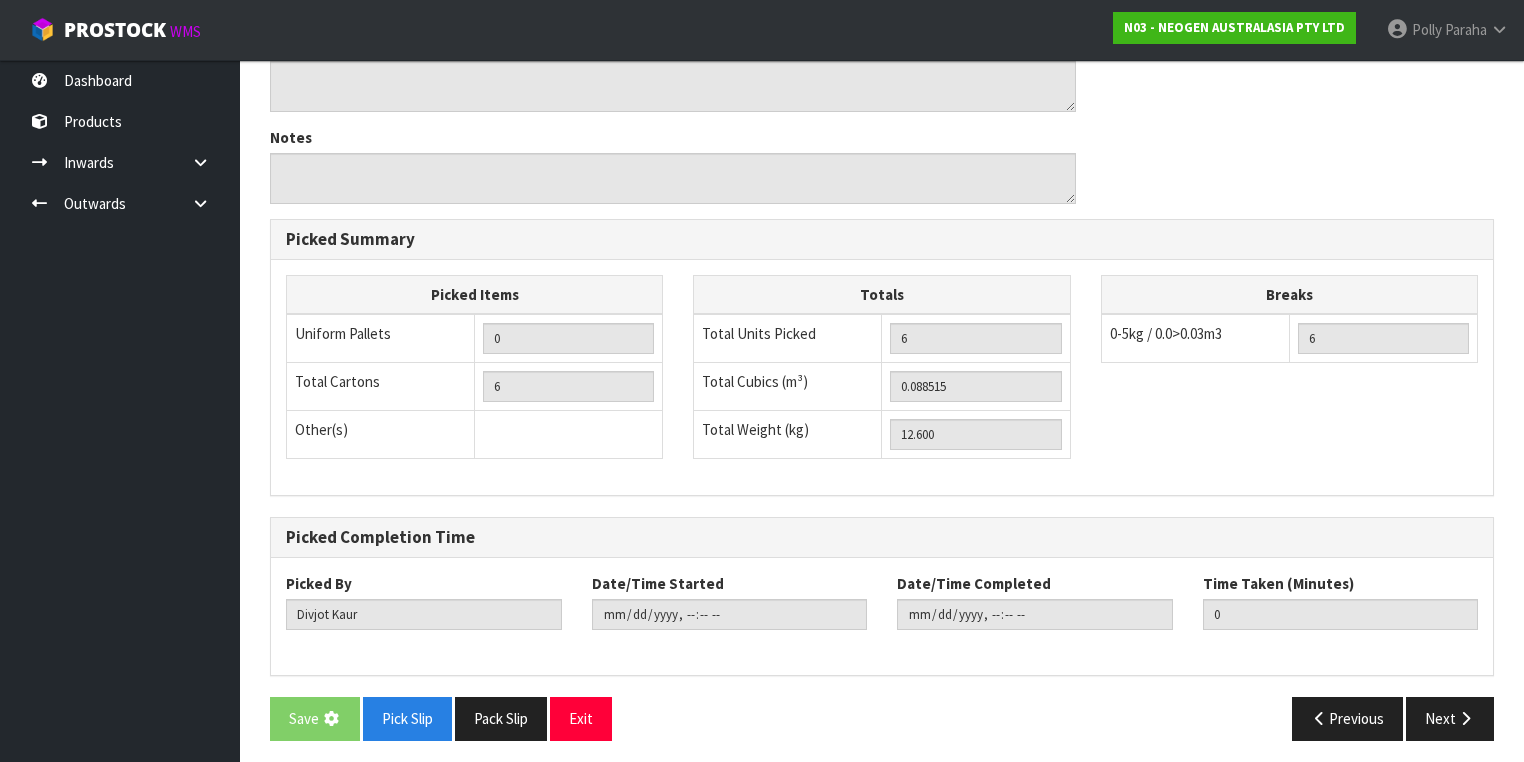 scroll, scrollTop: 0, scrollLeft: 0, axis: both 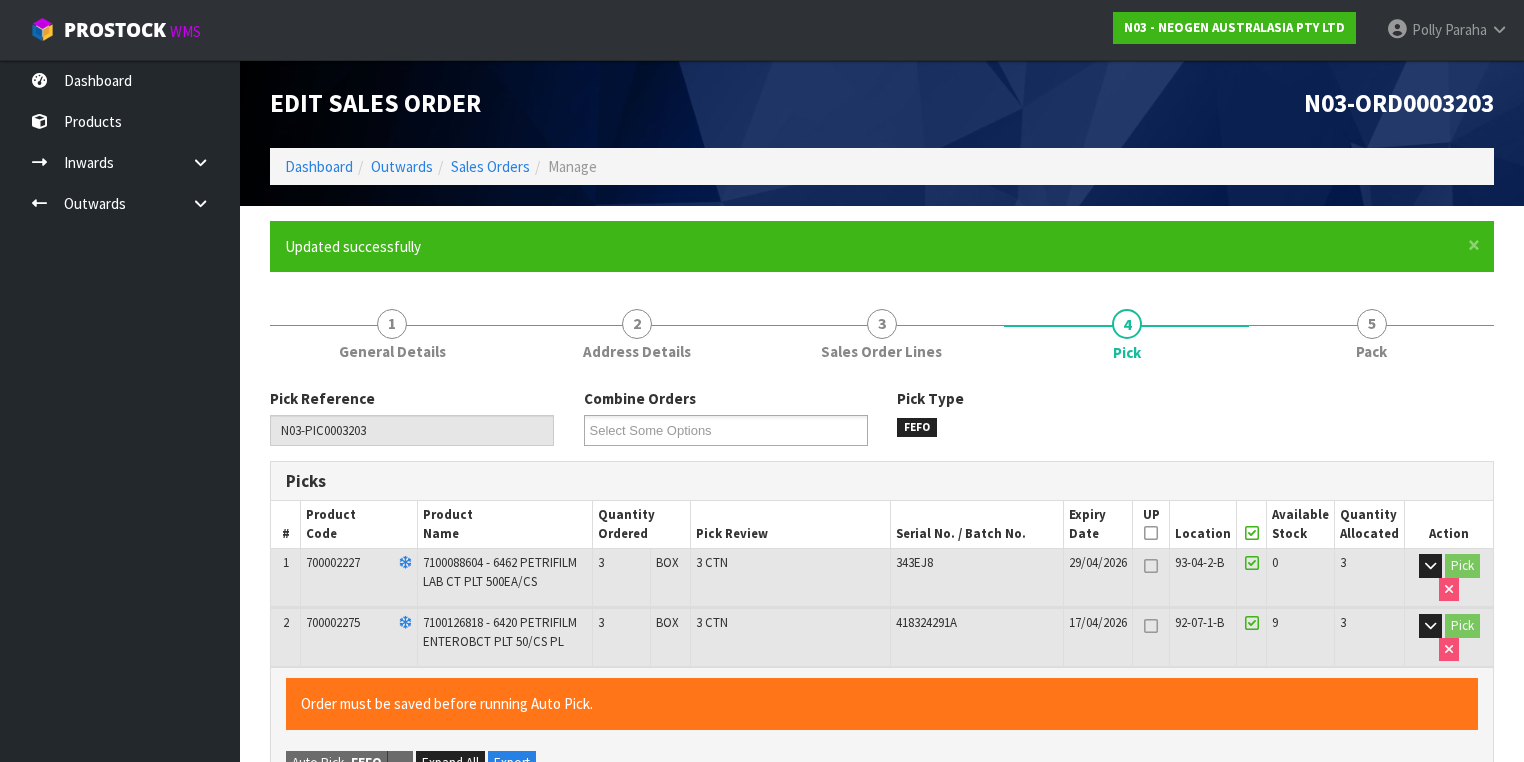 type on "Polly Paraha" 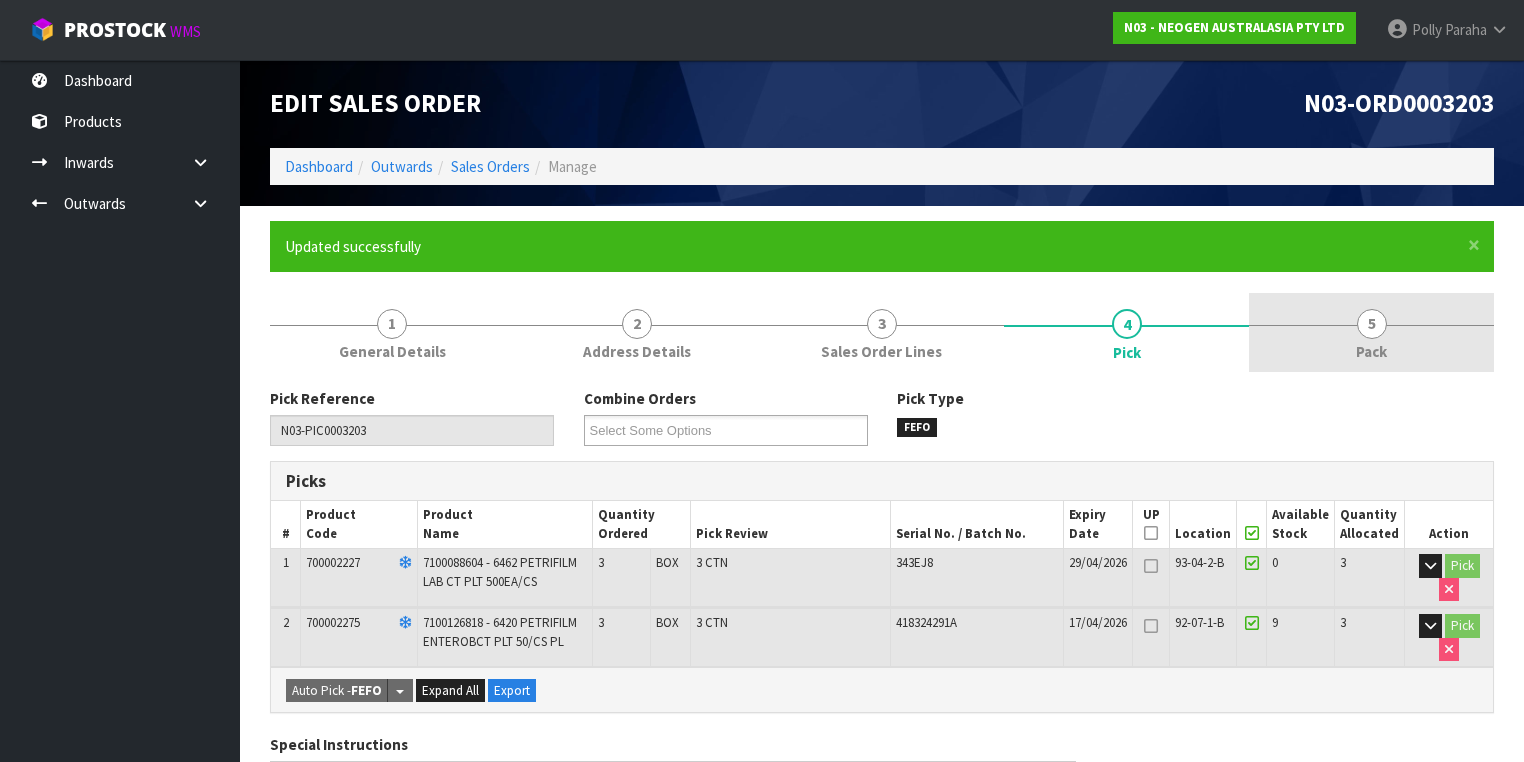 click on "5" at bounding box center [1372, 324] 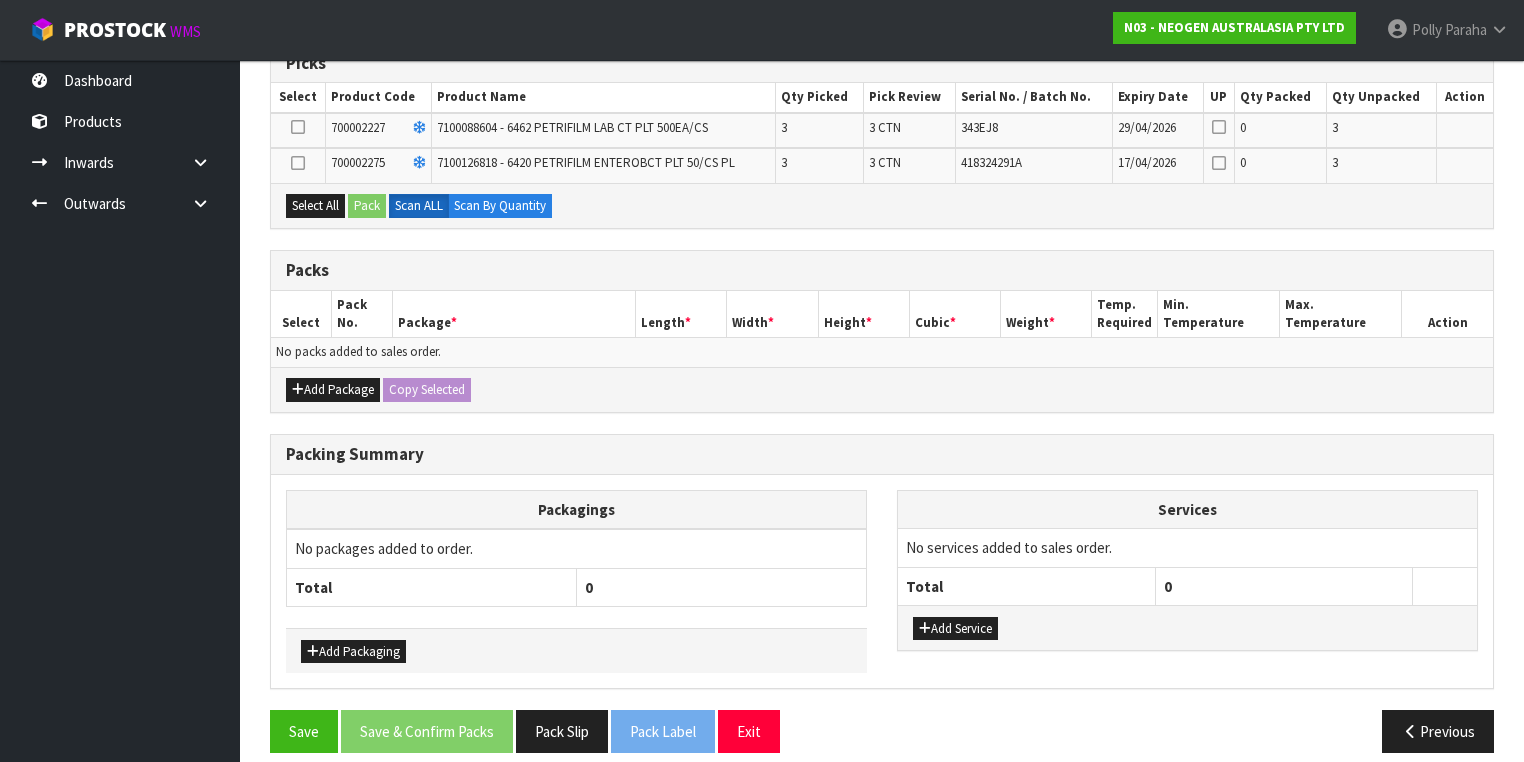 scroll, scrollTop: 430, scrollLeft: 0, axis: vertical 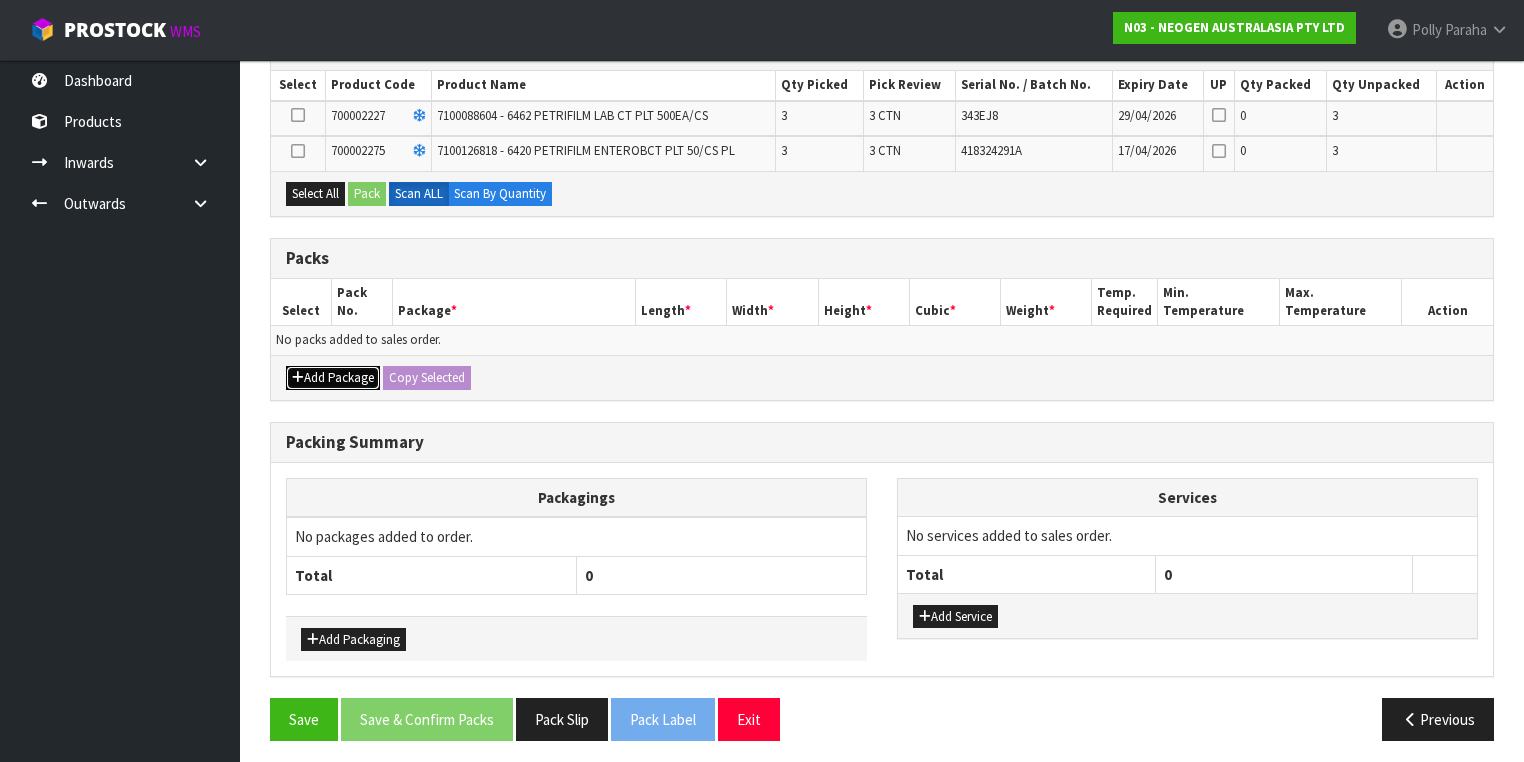 click on "Add Package" at bounding box center (333, 378) 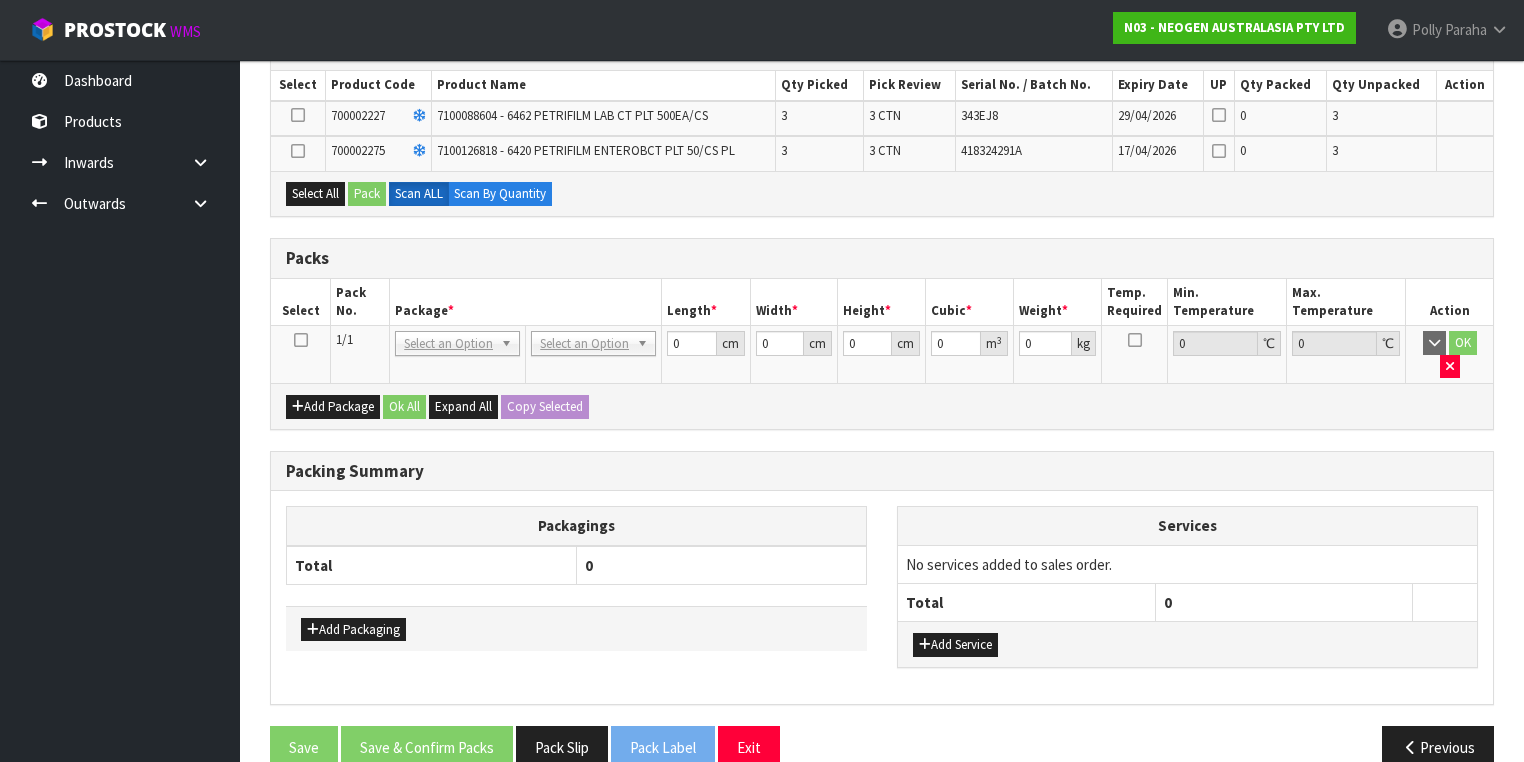 click at bounding box center (301, 340) 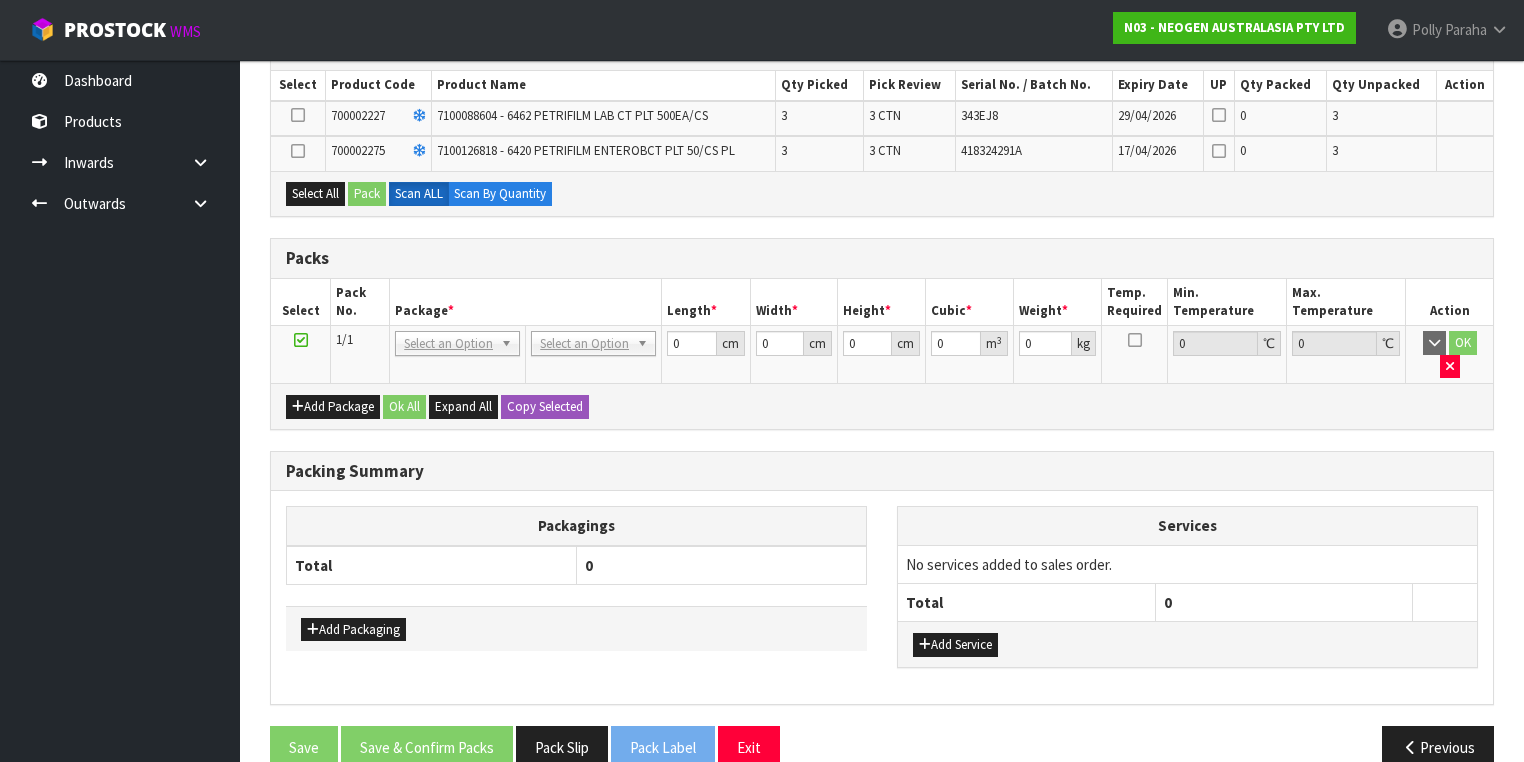 click on "Select All
Pack
Scan ALL
Scan By Quantity" at bounding box center [882, 193] 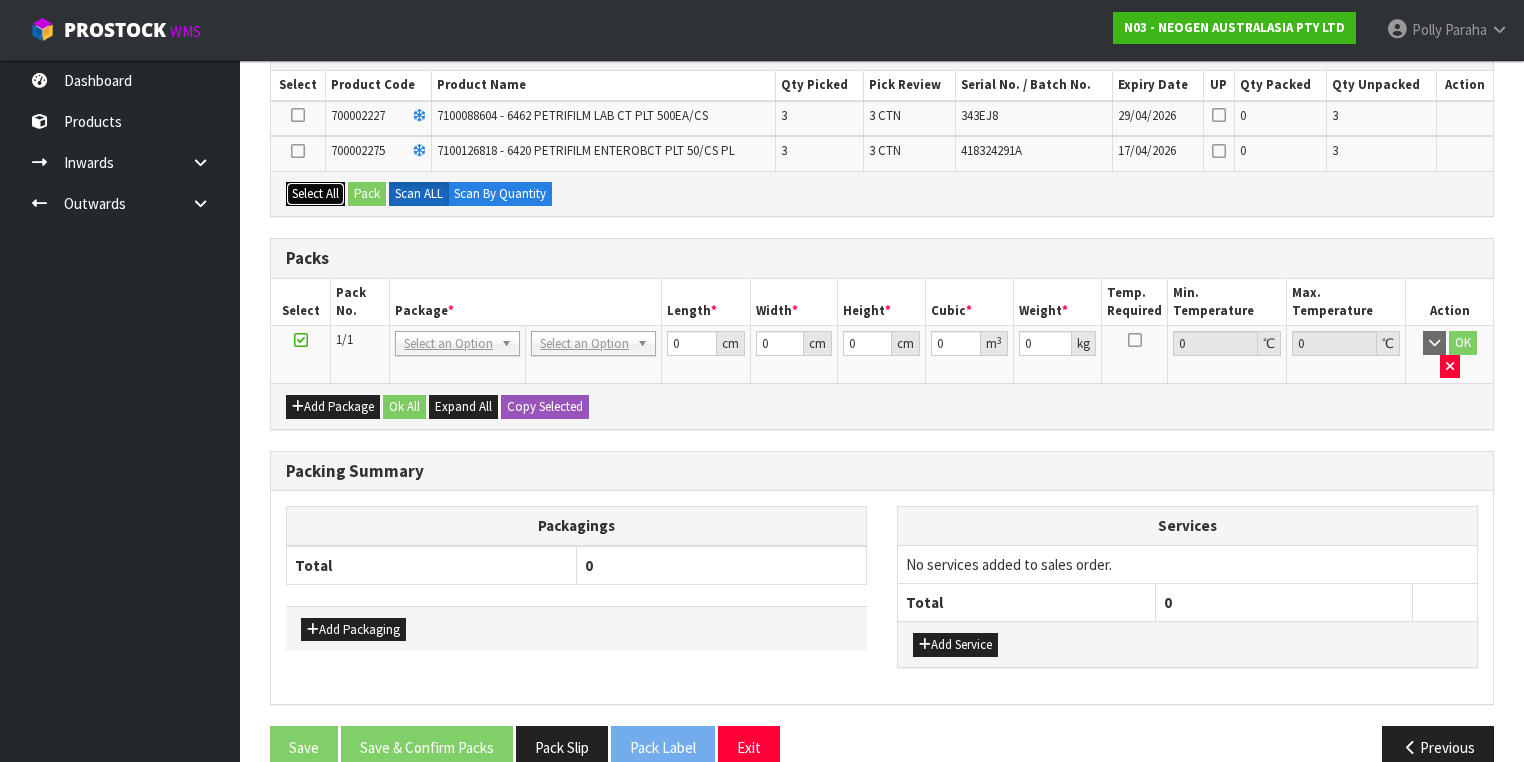 click on "Select All" at bounding box center (315, 194) 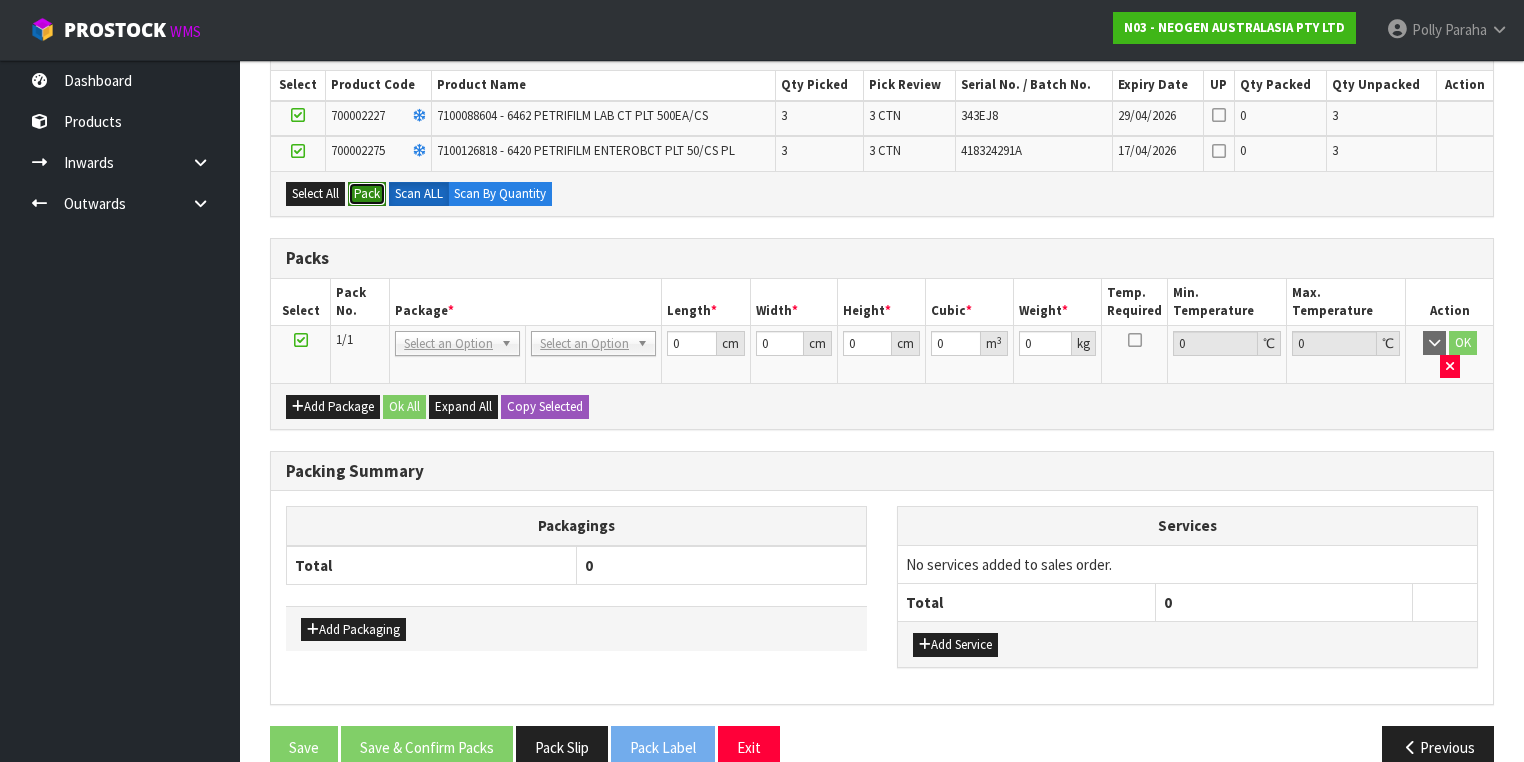 click on "Pack" at bounding box center (367, 194) 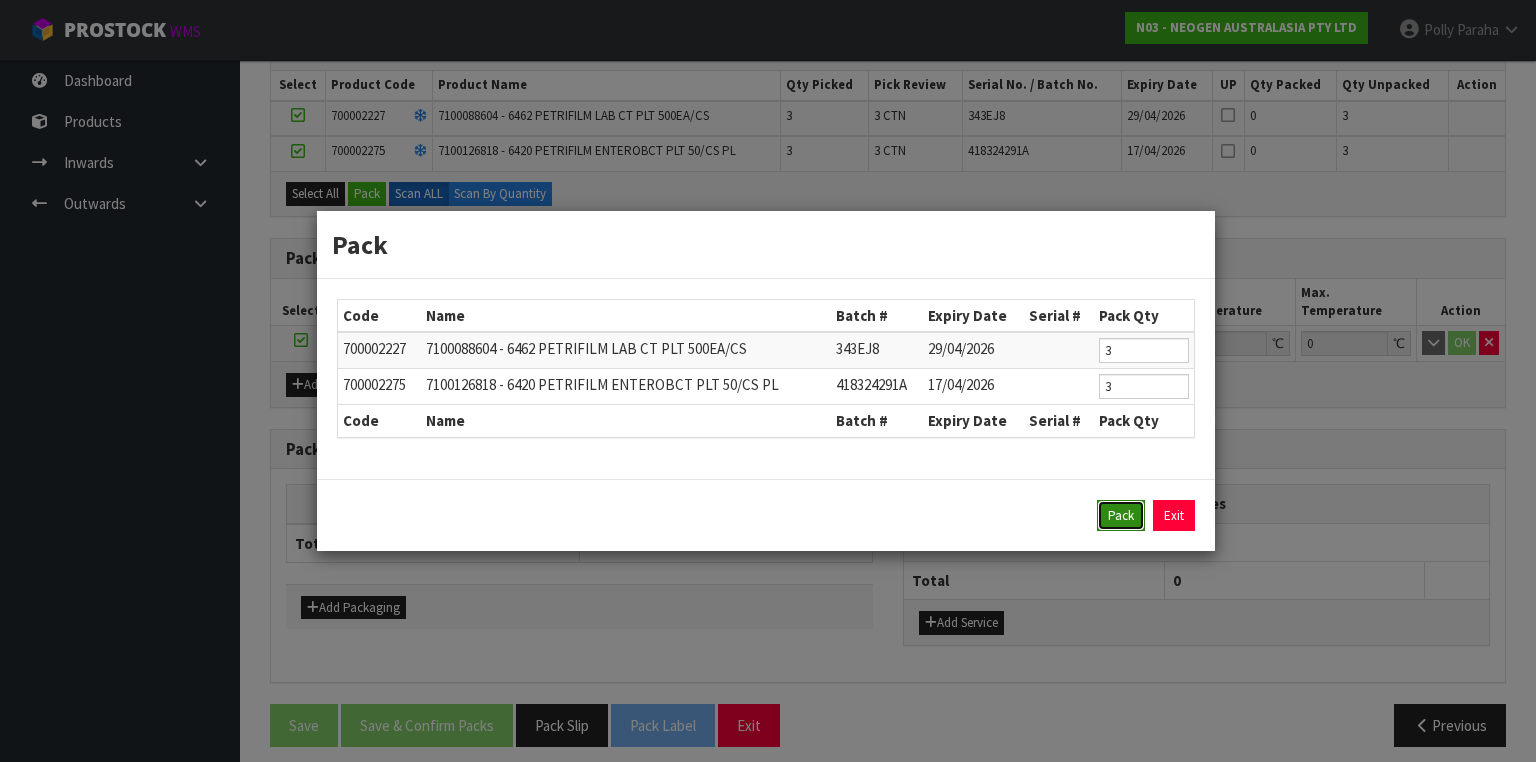 click on "Pack" at bounding box center [1121, 516] 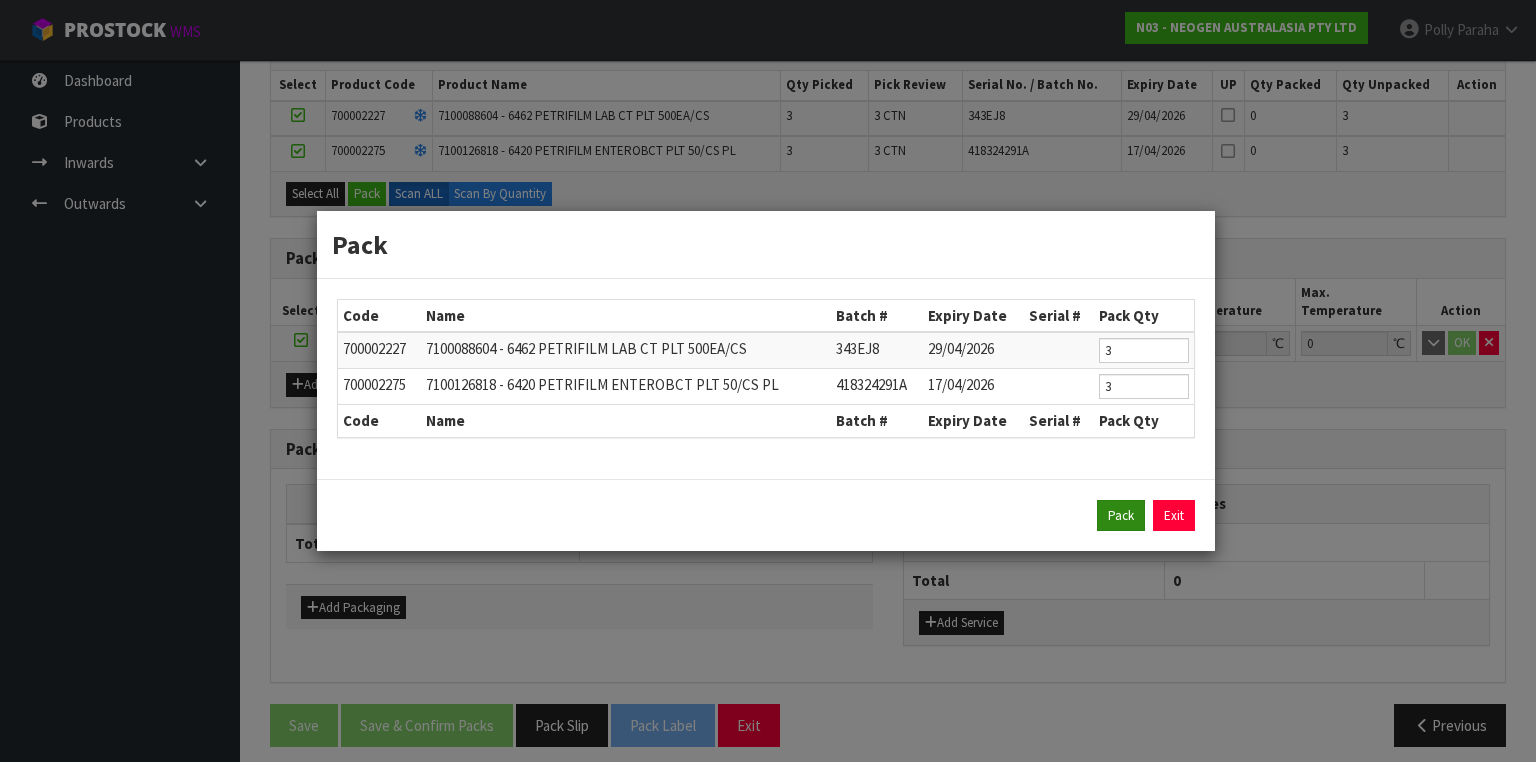 type on "0.000" 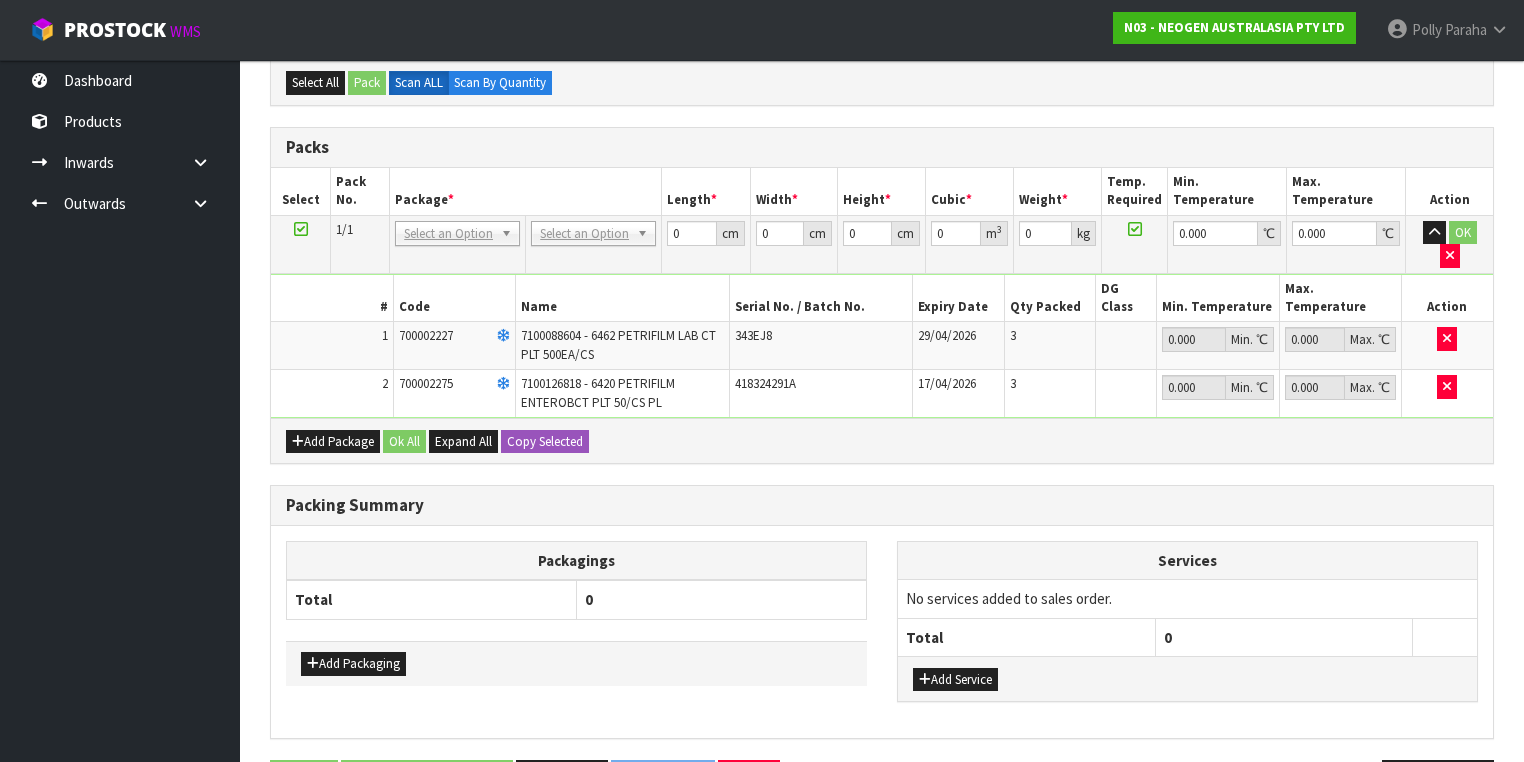 scroll, scrollTop: 492, scrollLeft: 0, axis: vertical 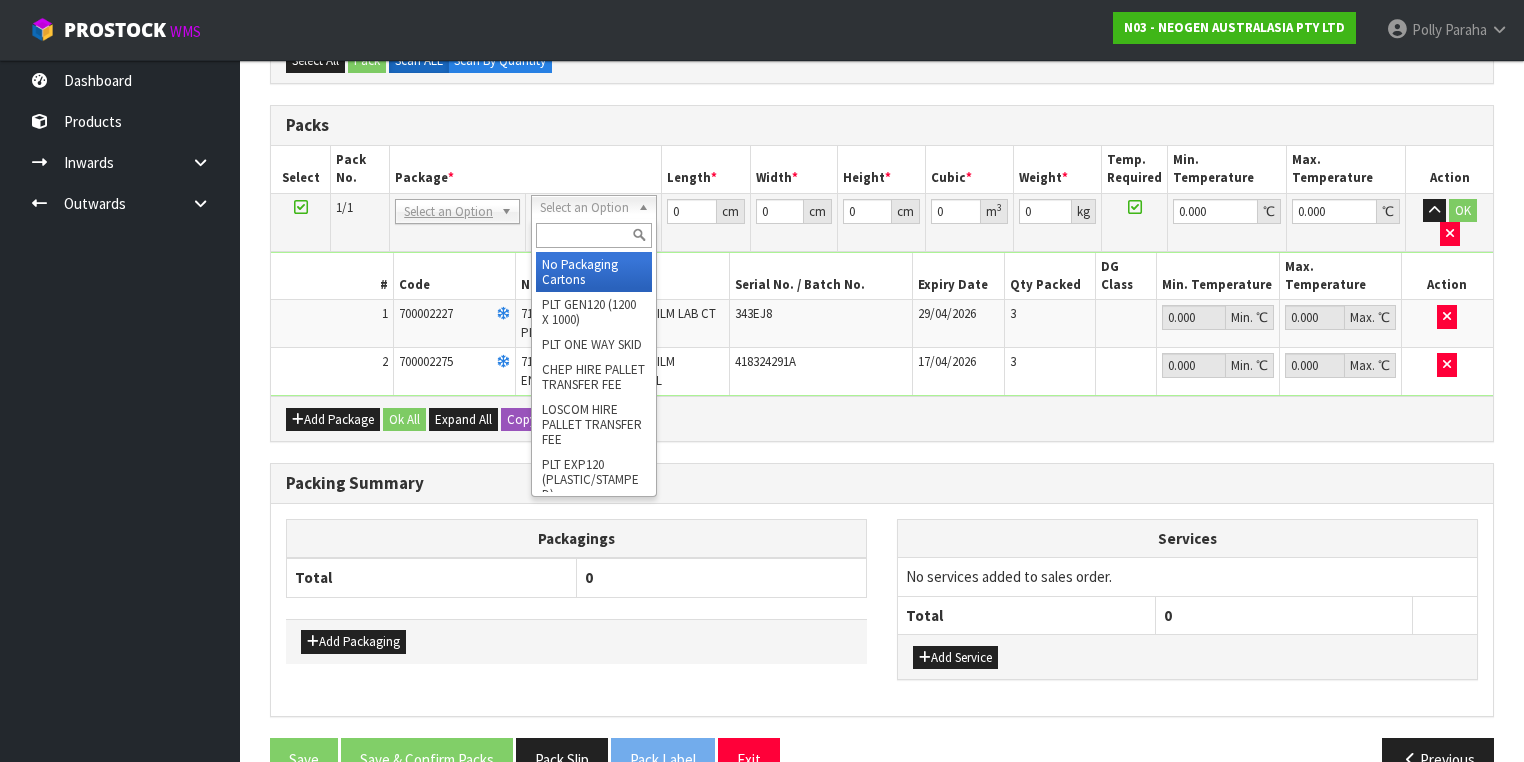 click at bounding box center (593, 235) 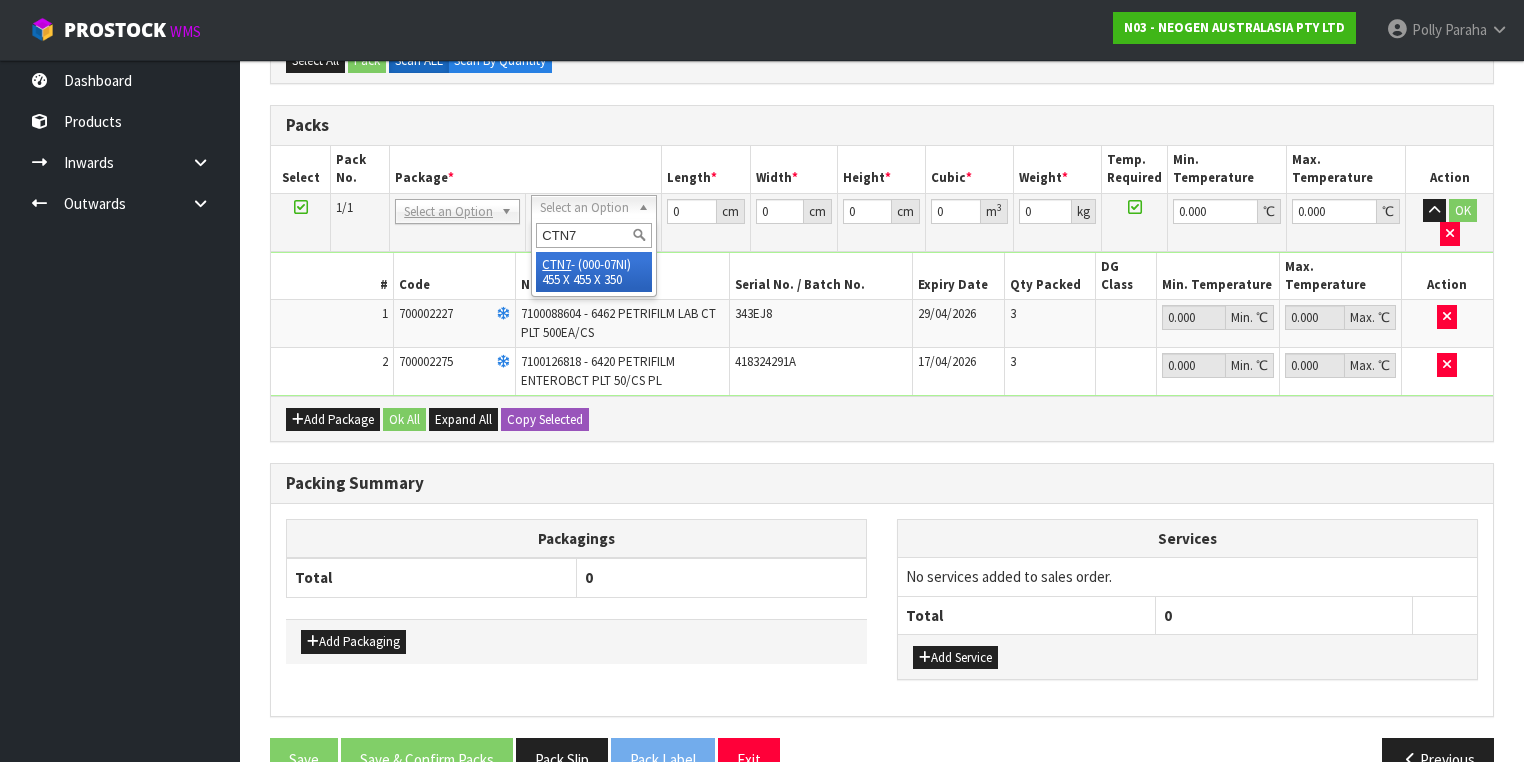 type on "CTN7" 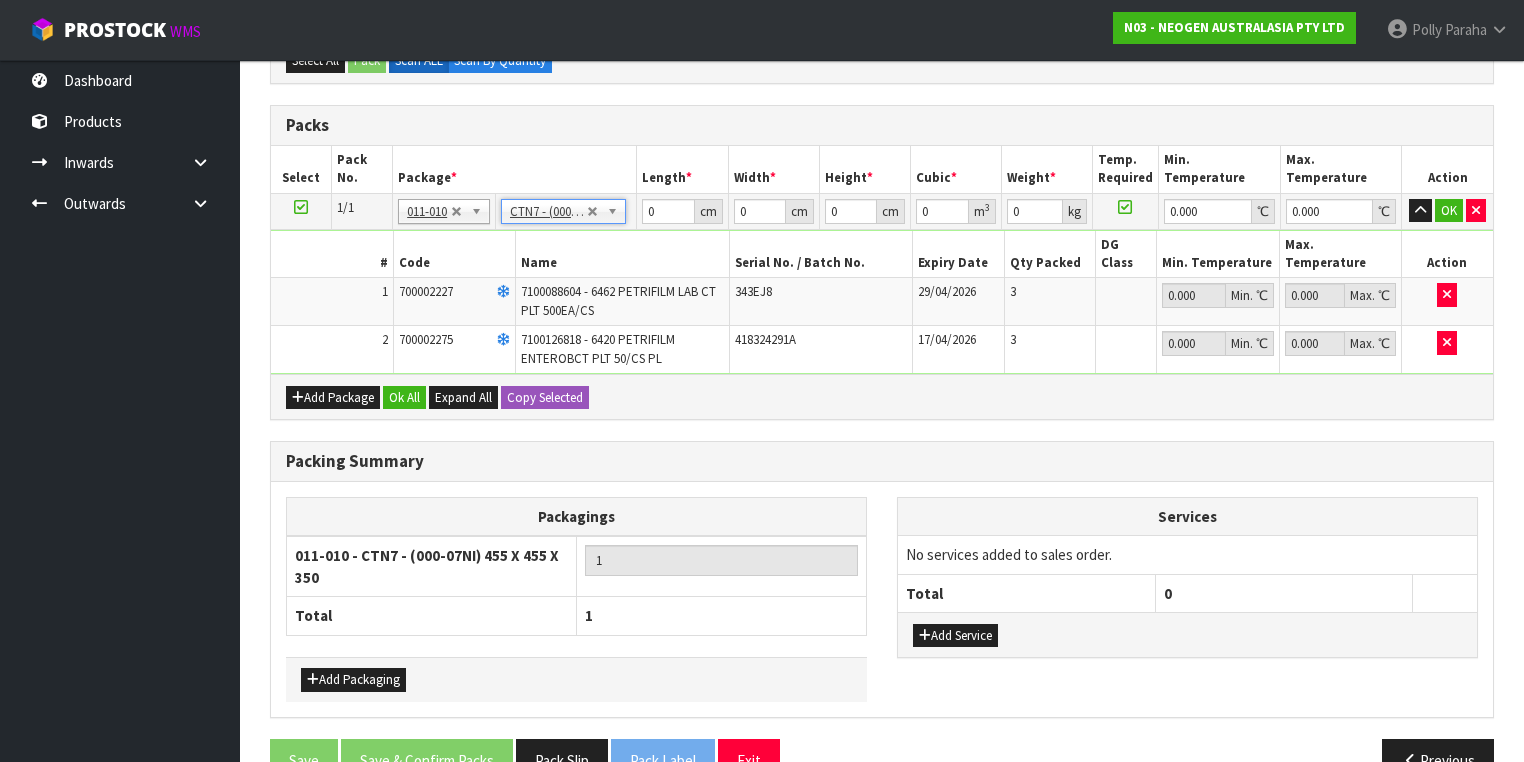 type on "45.5" 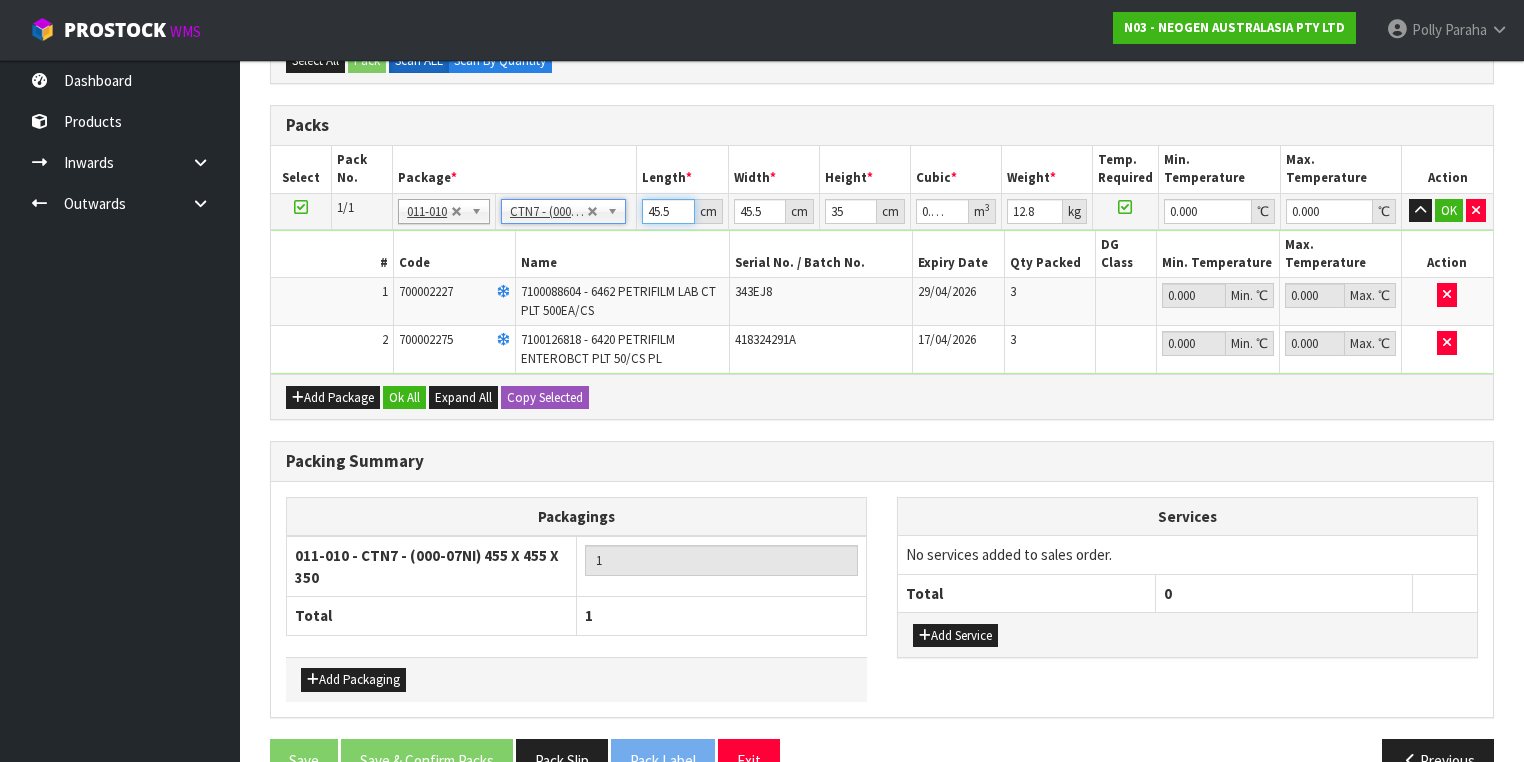drag, startPoint x: 668, startPoint y: 210, endPoint x: 632, endPoint y: 212, distance: 36.05551 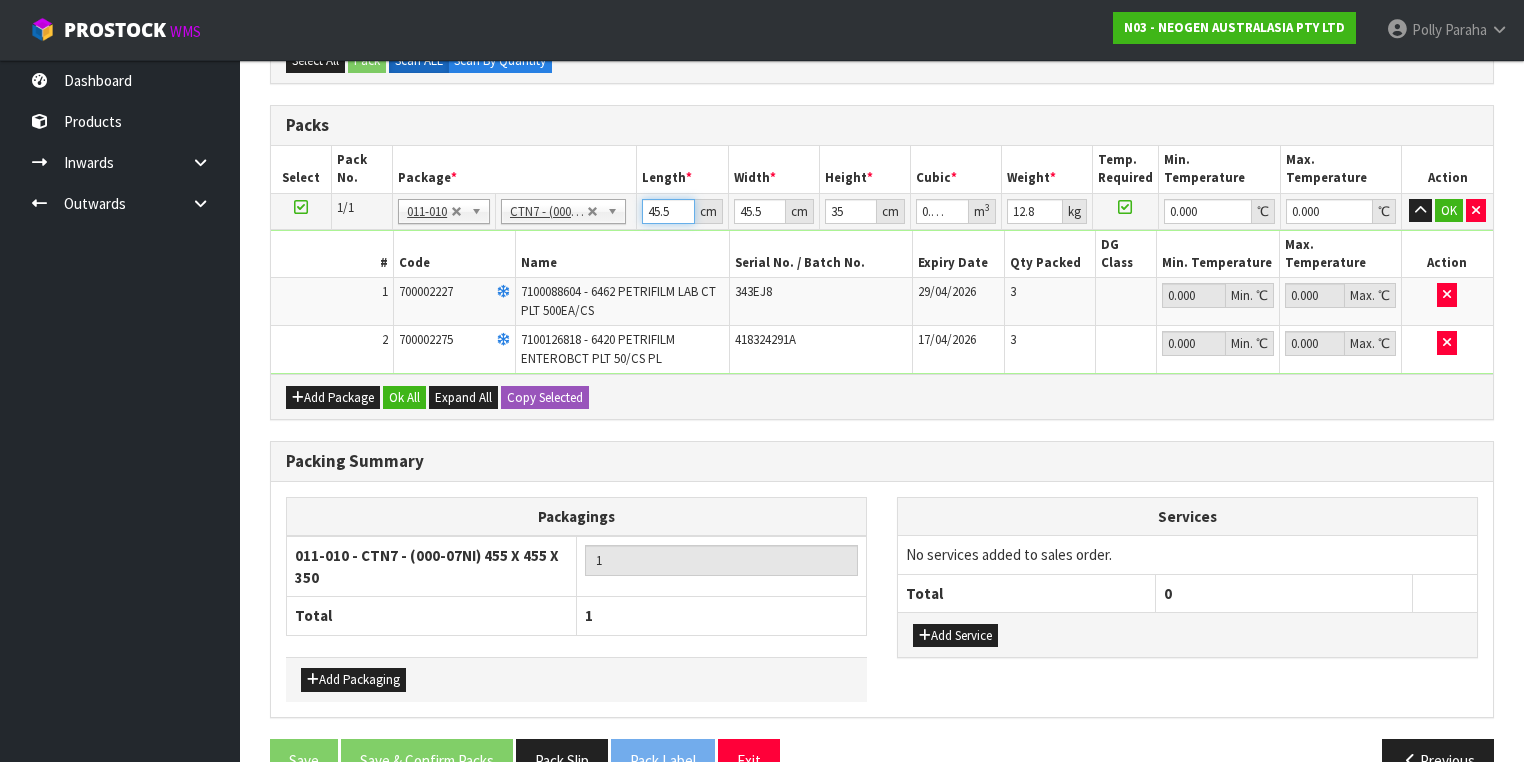 type on "4" 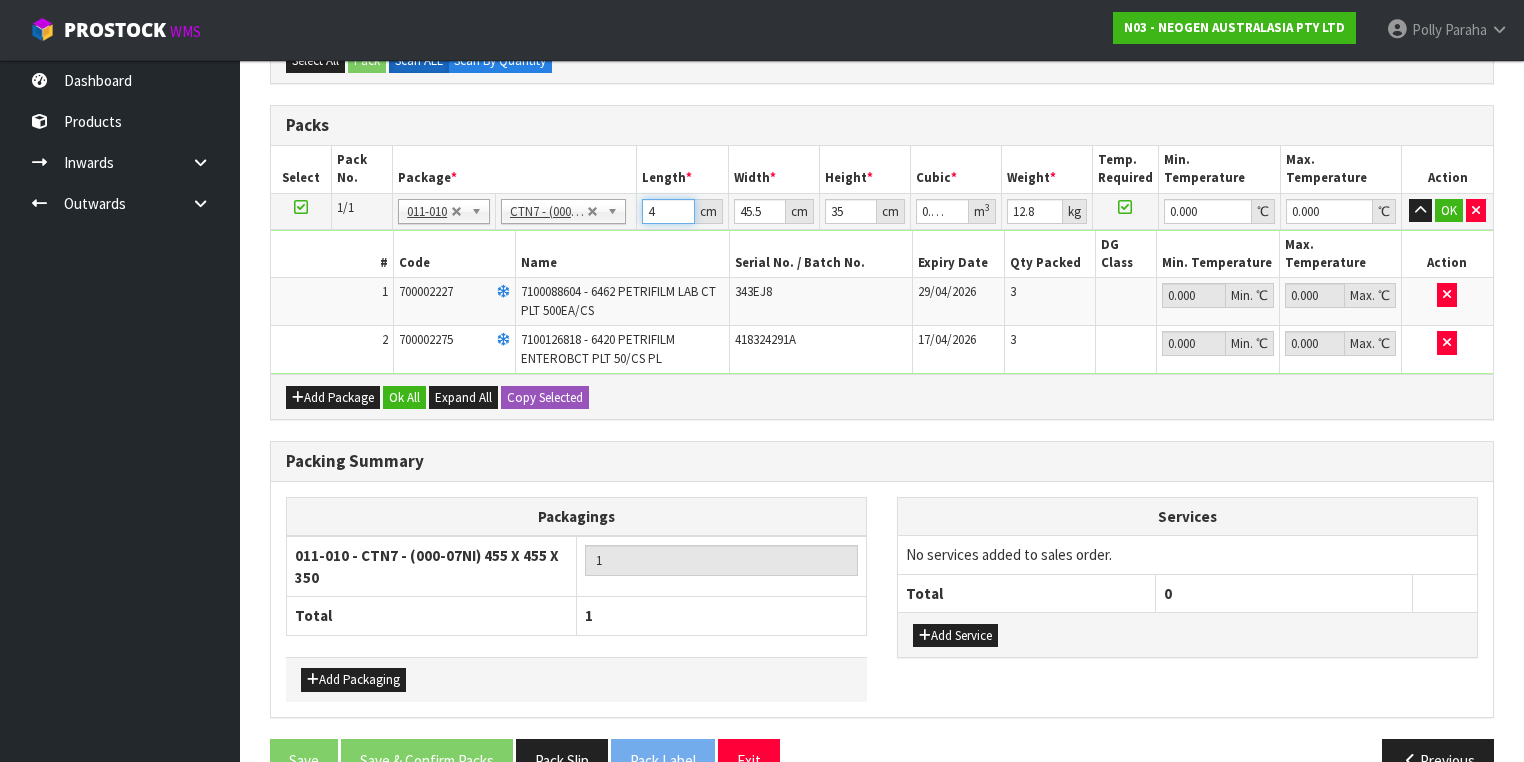 type on "46" 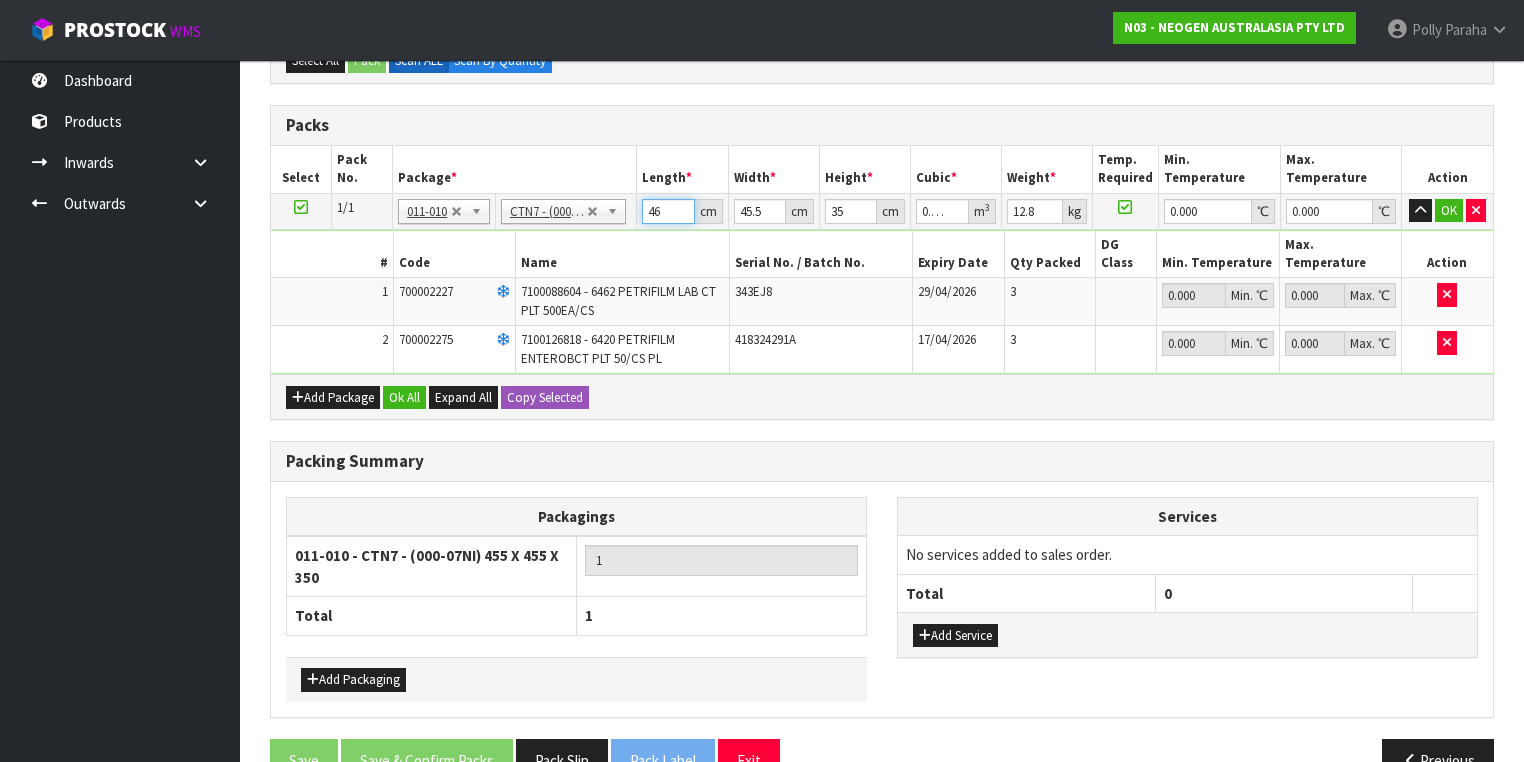 type on "46" 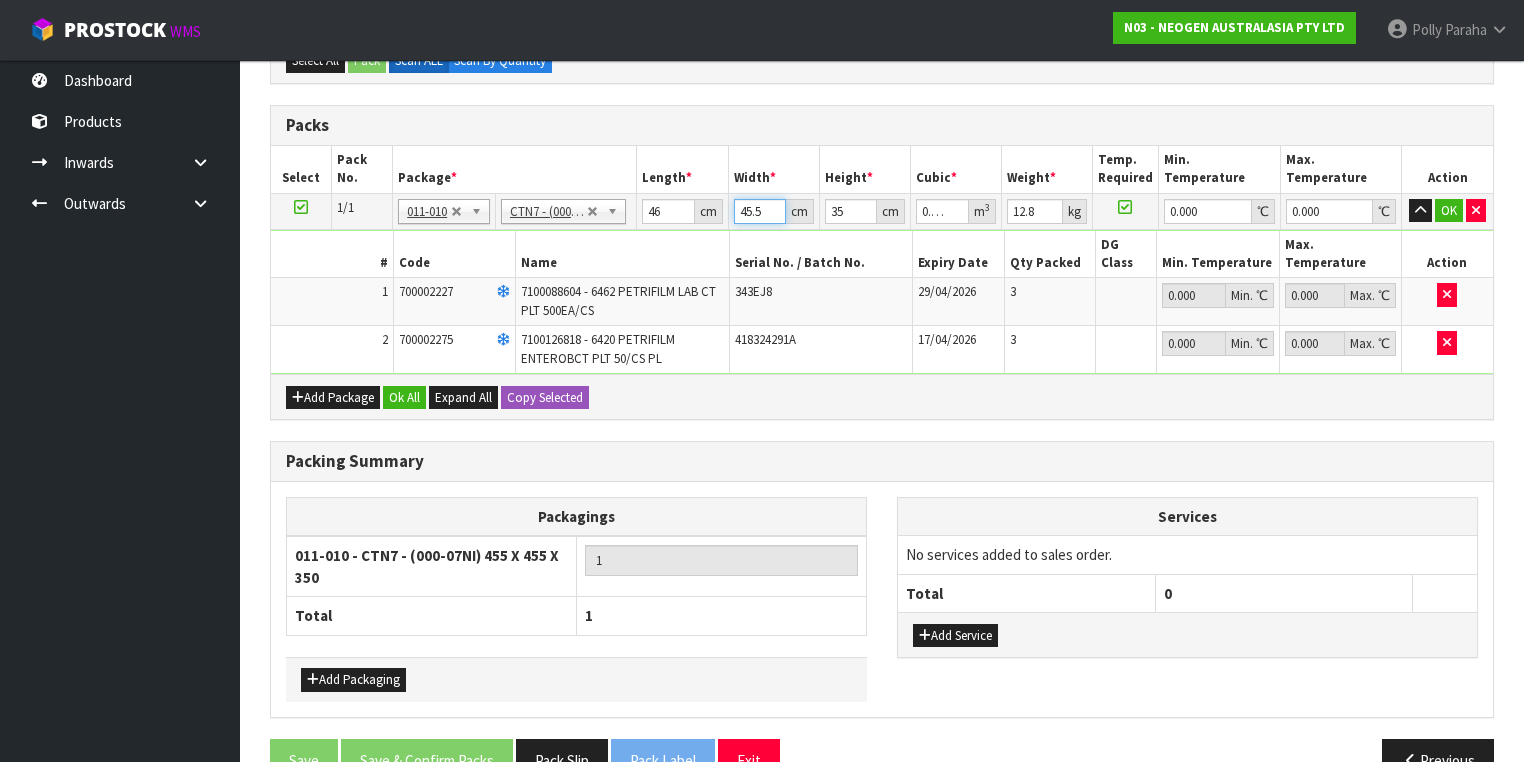 type on "4" 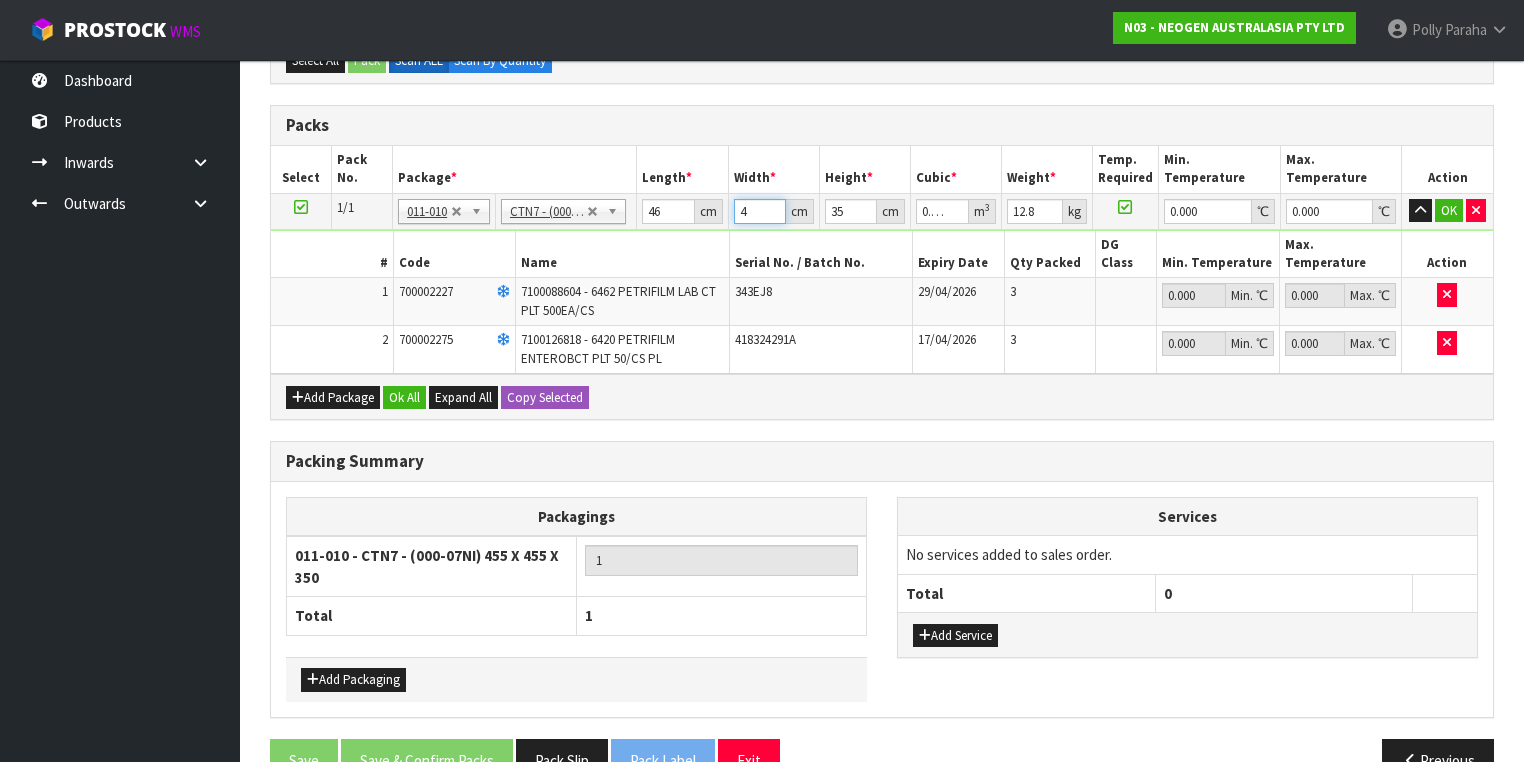 type on "47" 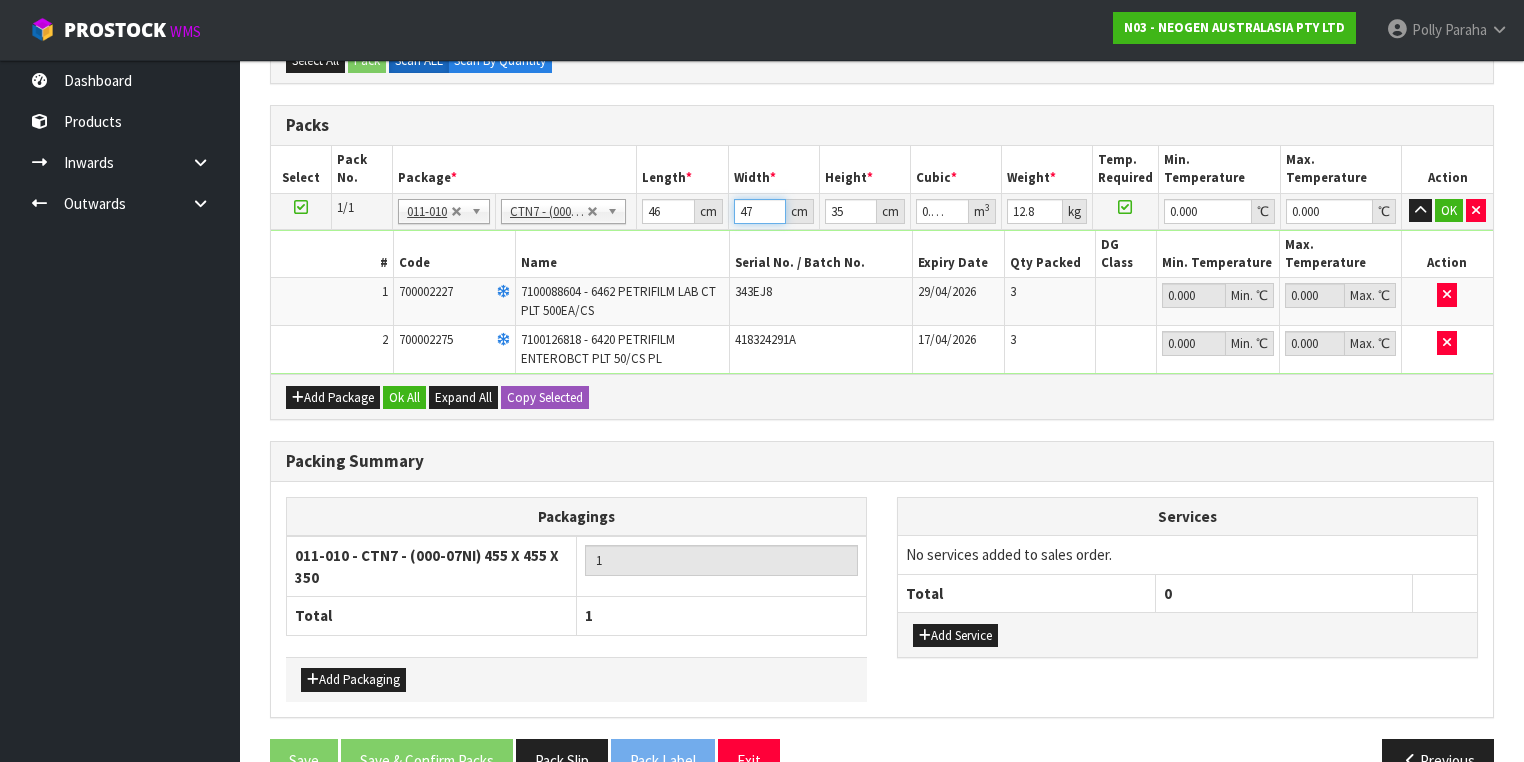 type on "47" 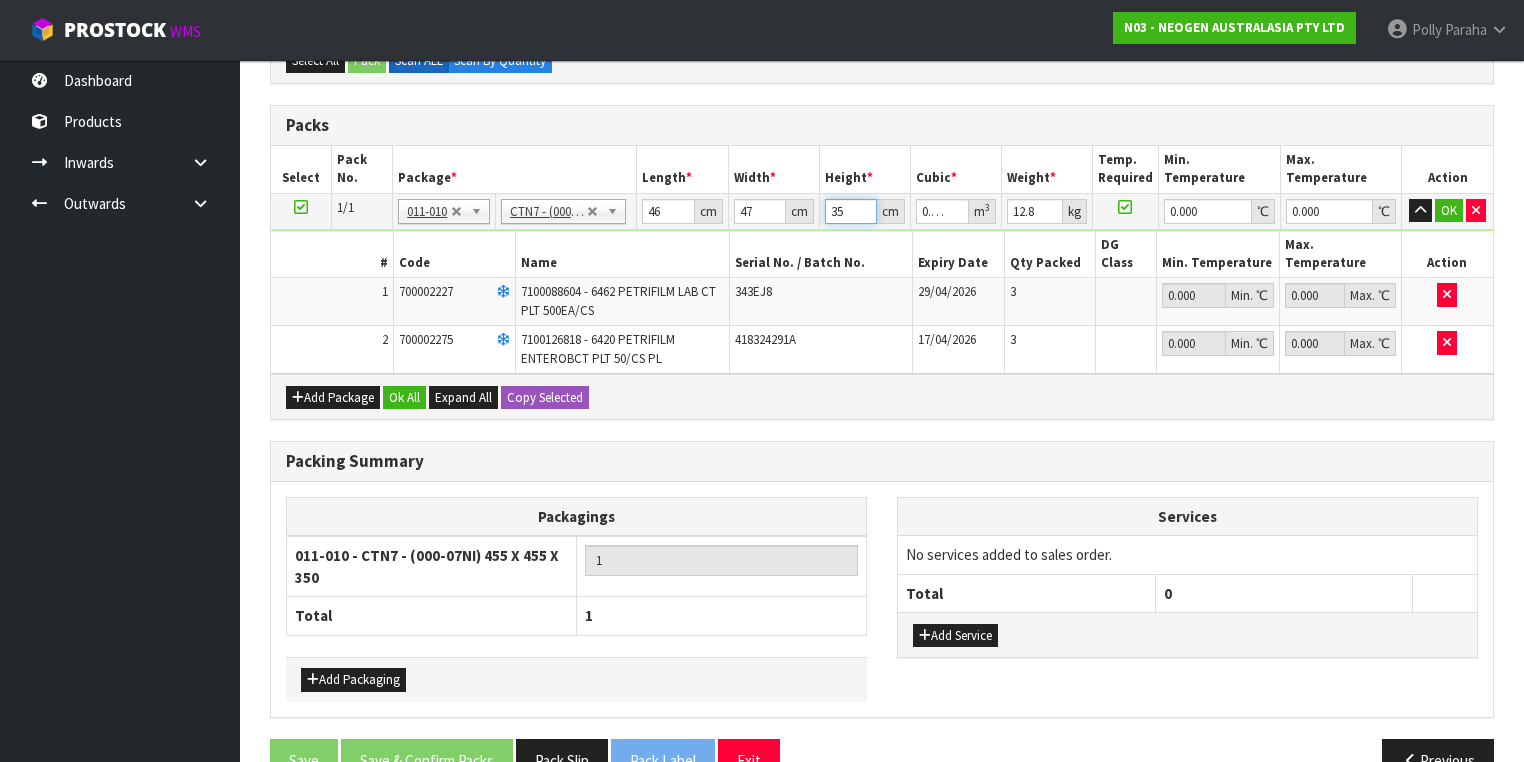 type on "3" 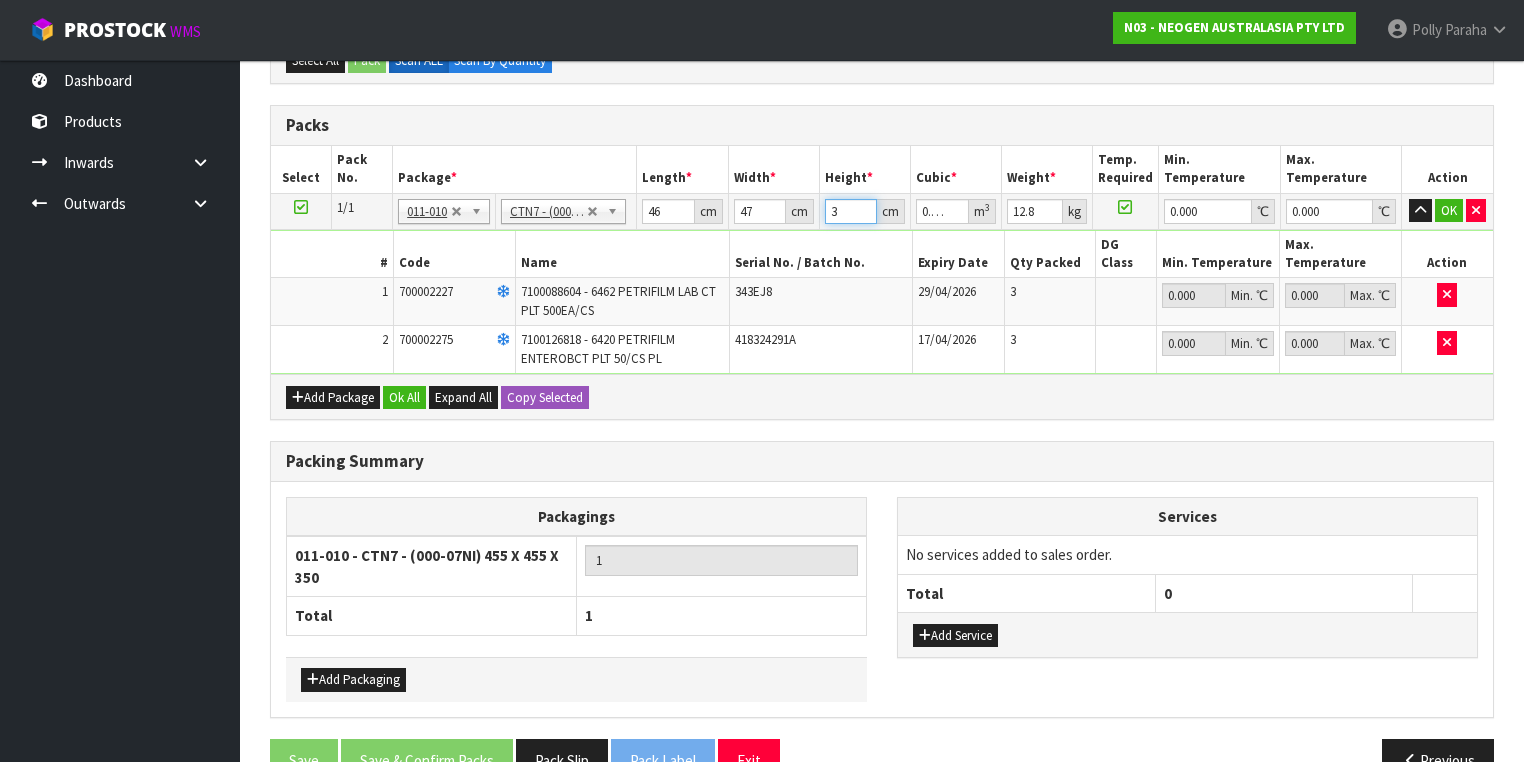 type on "37" 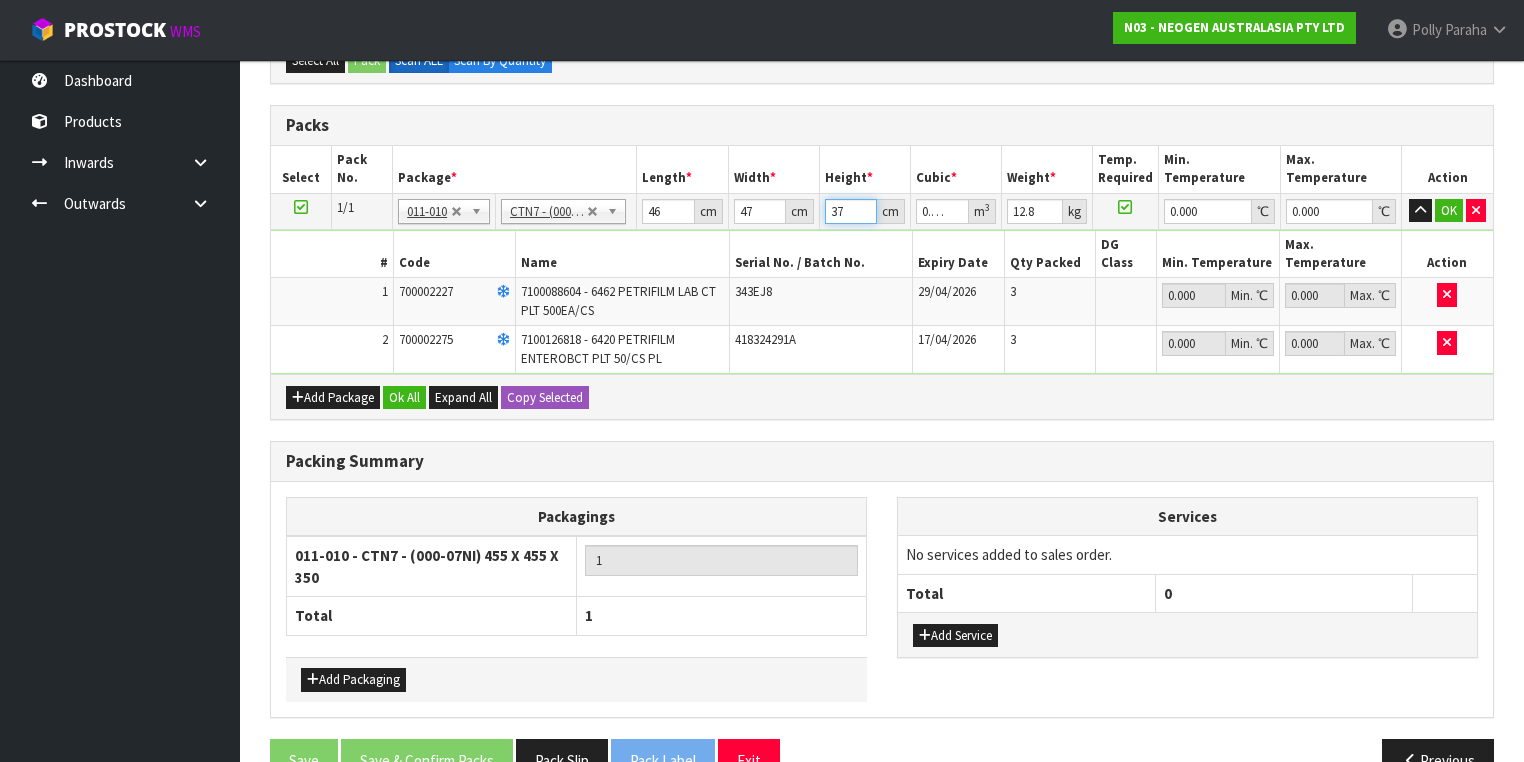 type on "37" 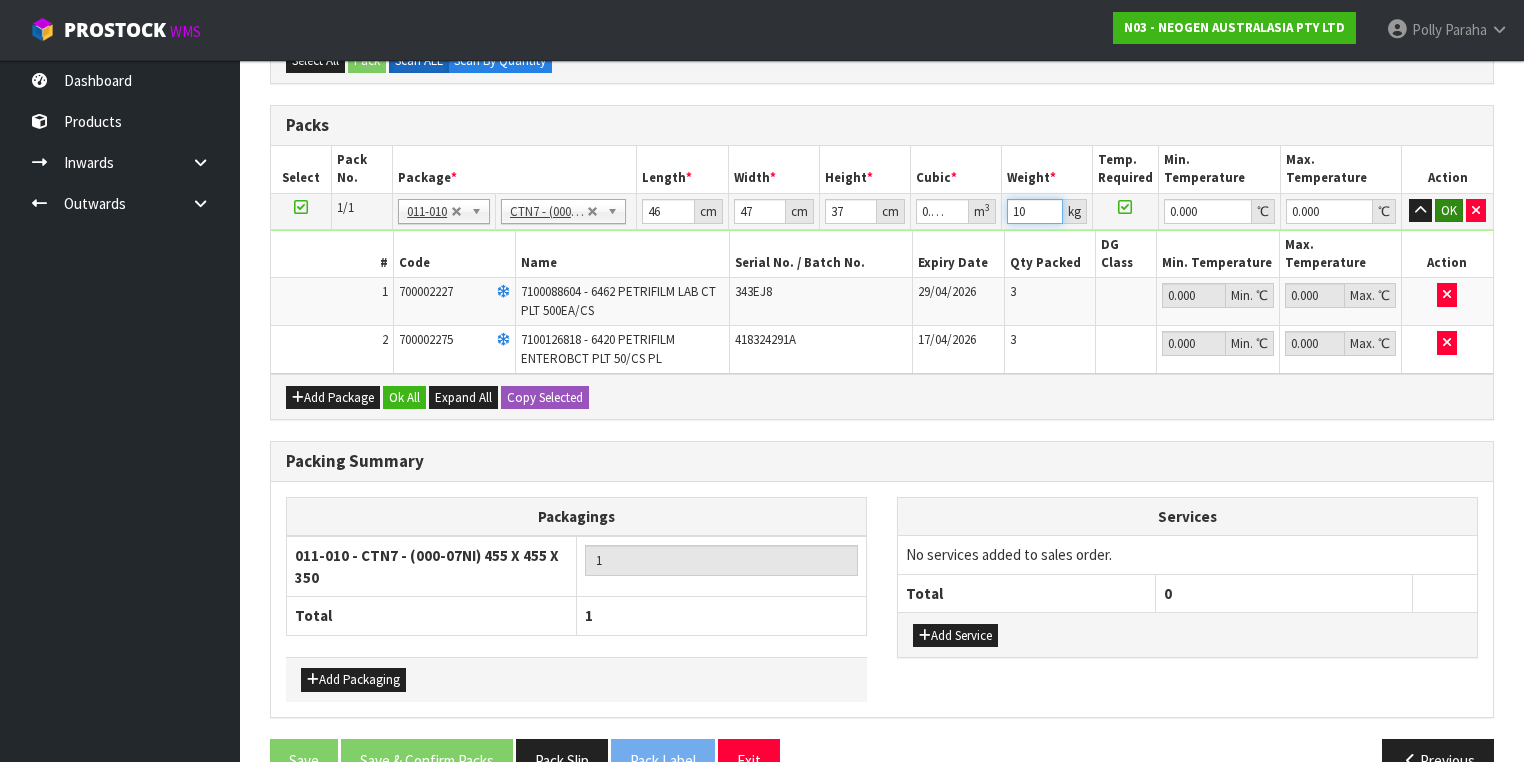 type on "10" 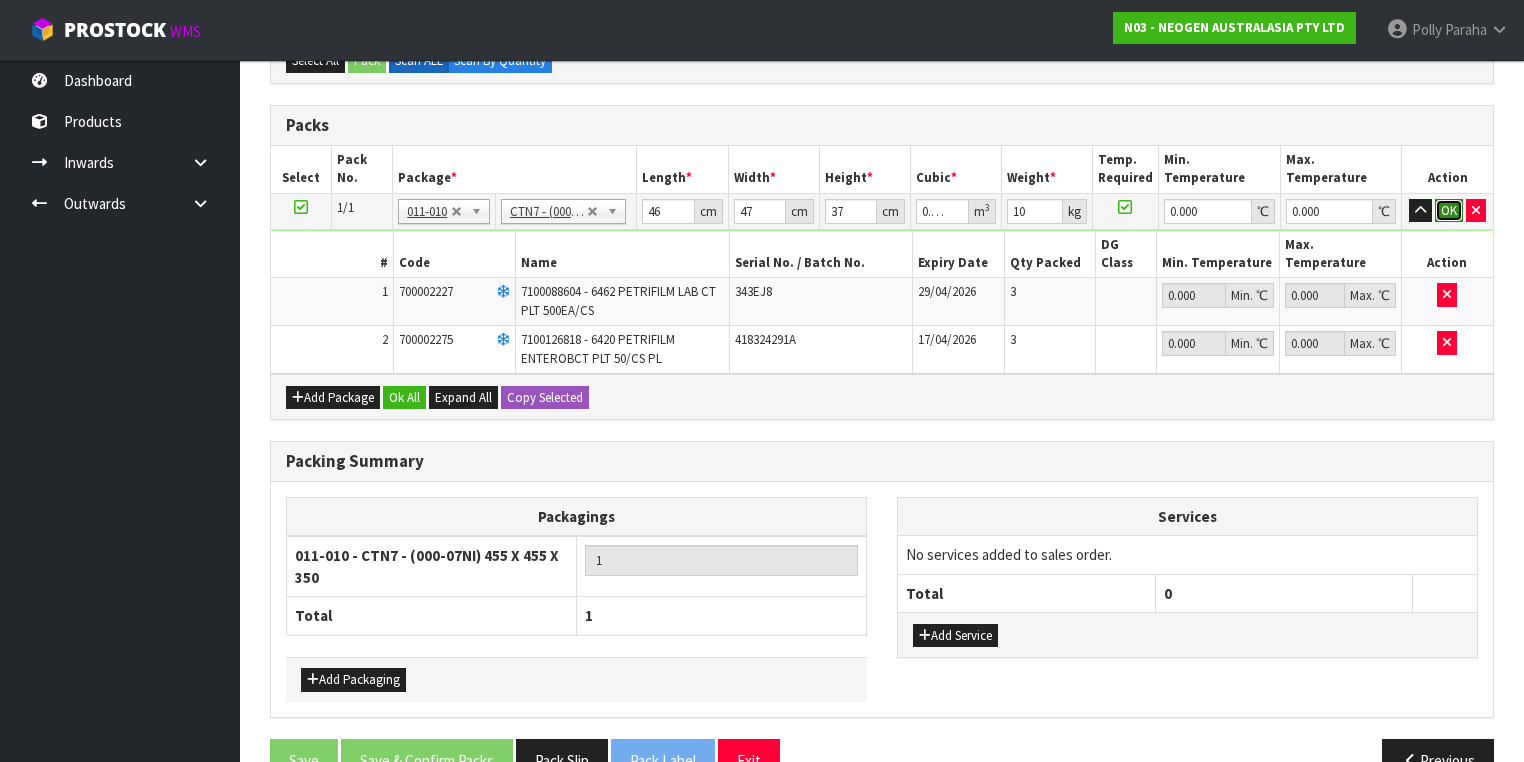 click on "OK" at bounding box center (1449, 211) 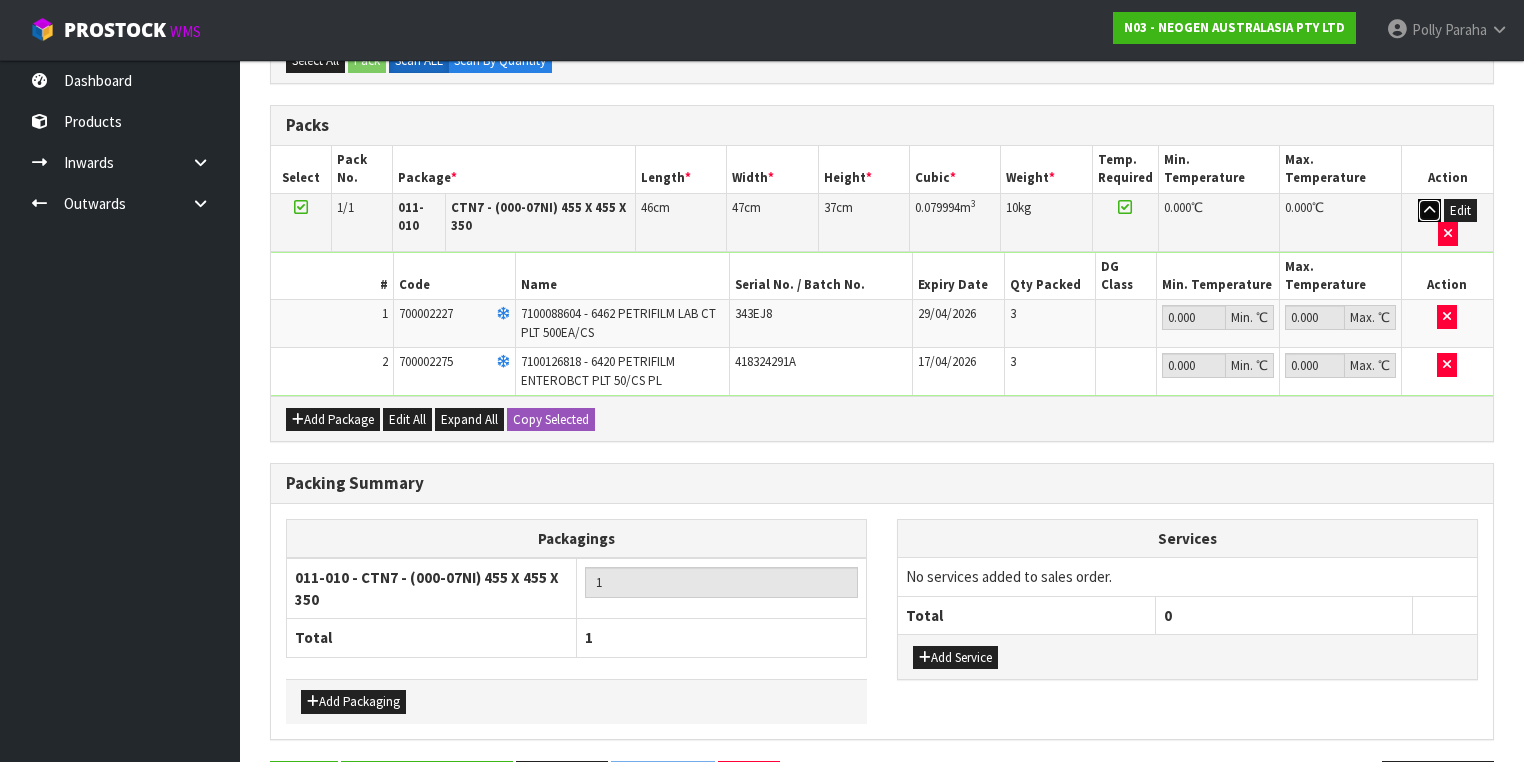 click at bounding box center [1429, 210] 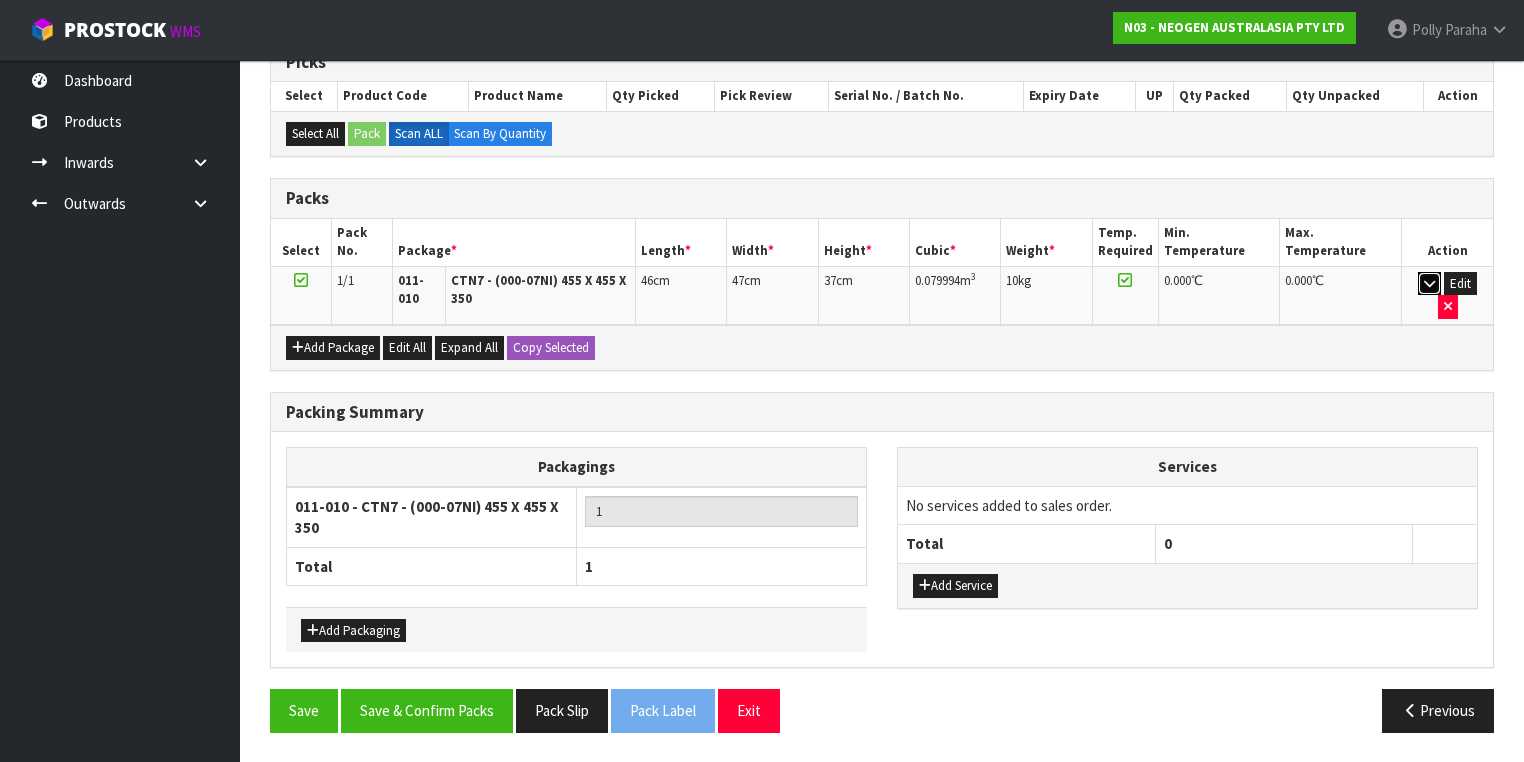 scroll, scrollTop: 400, scrollLeft: 0, axis: vertical 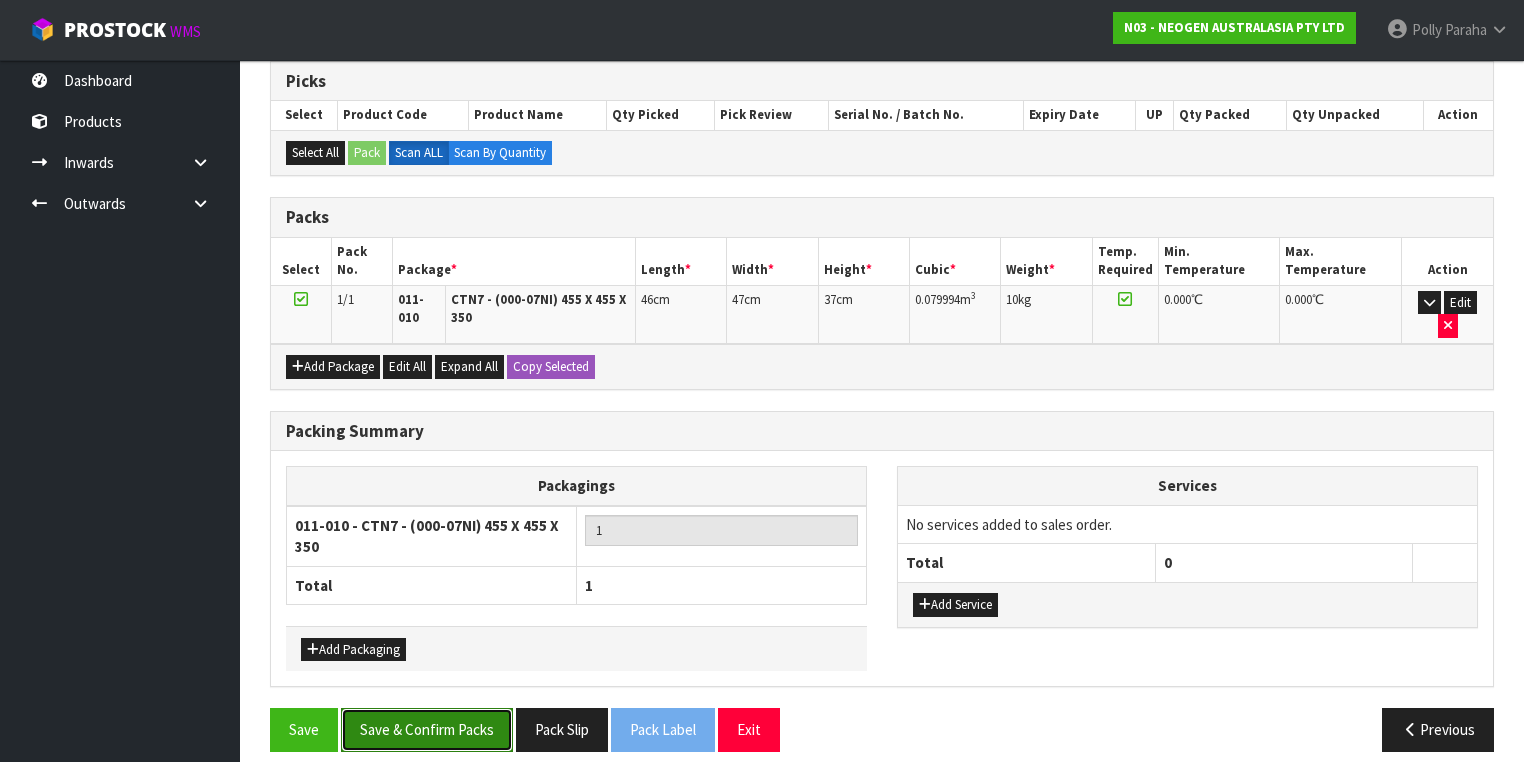click on "Save & Confirm Packs" at bounding box center (427, 729) 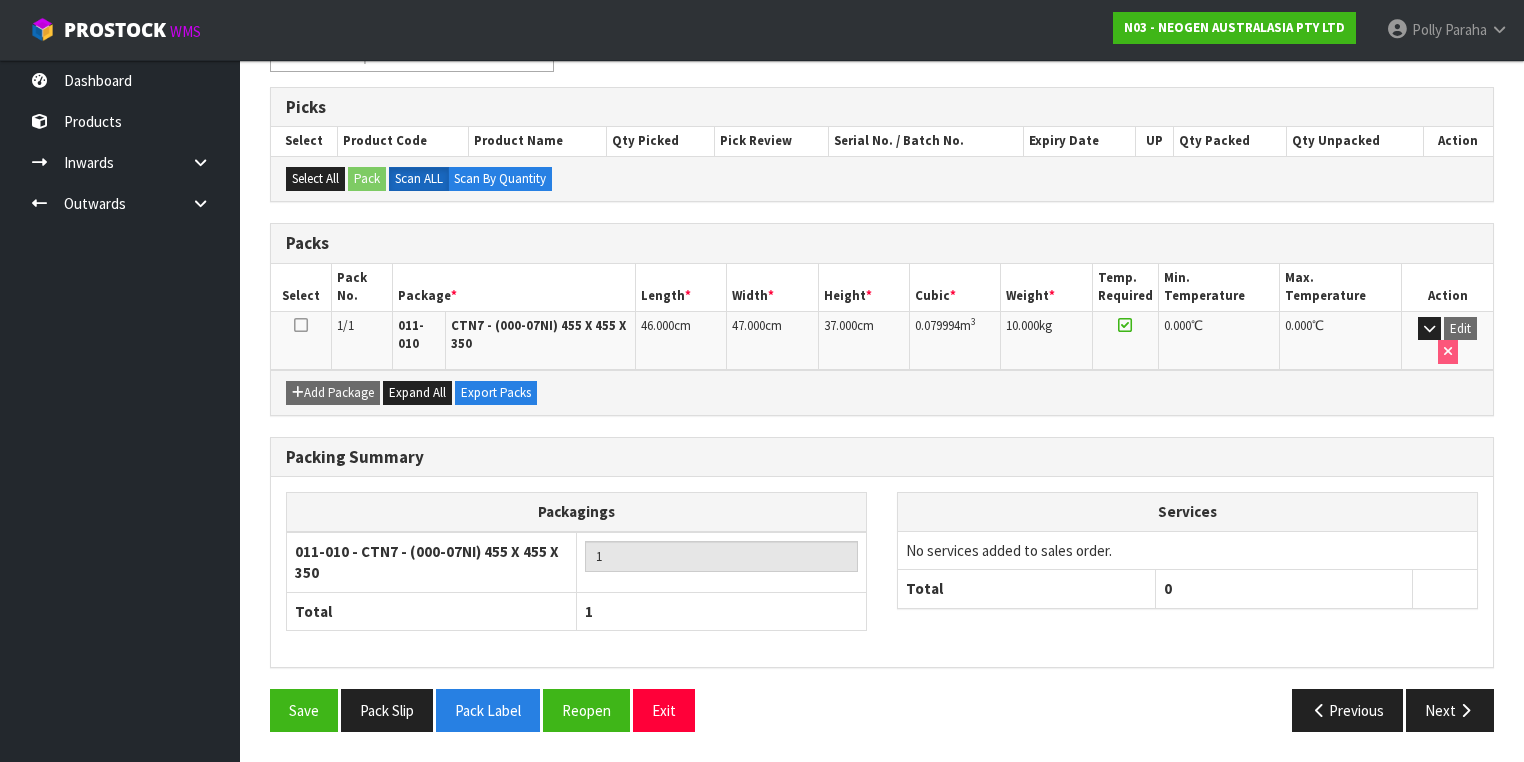 scroll, scrollTop: 356, scrollLeft: 0, axis: vertical 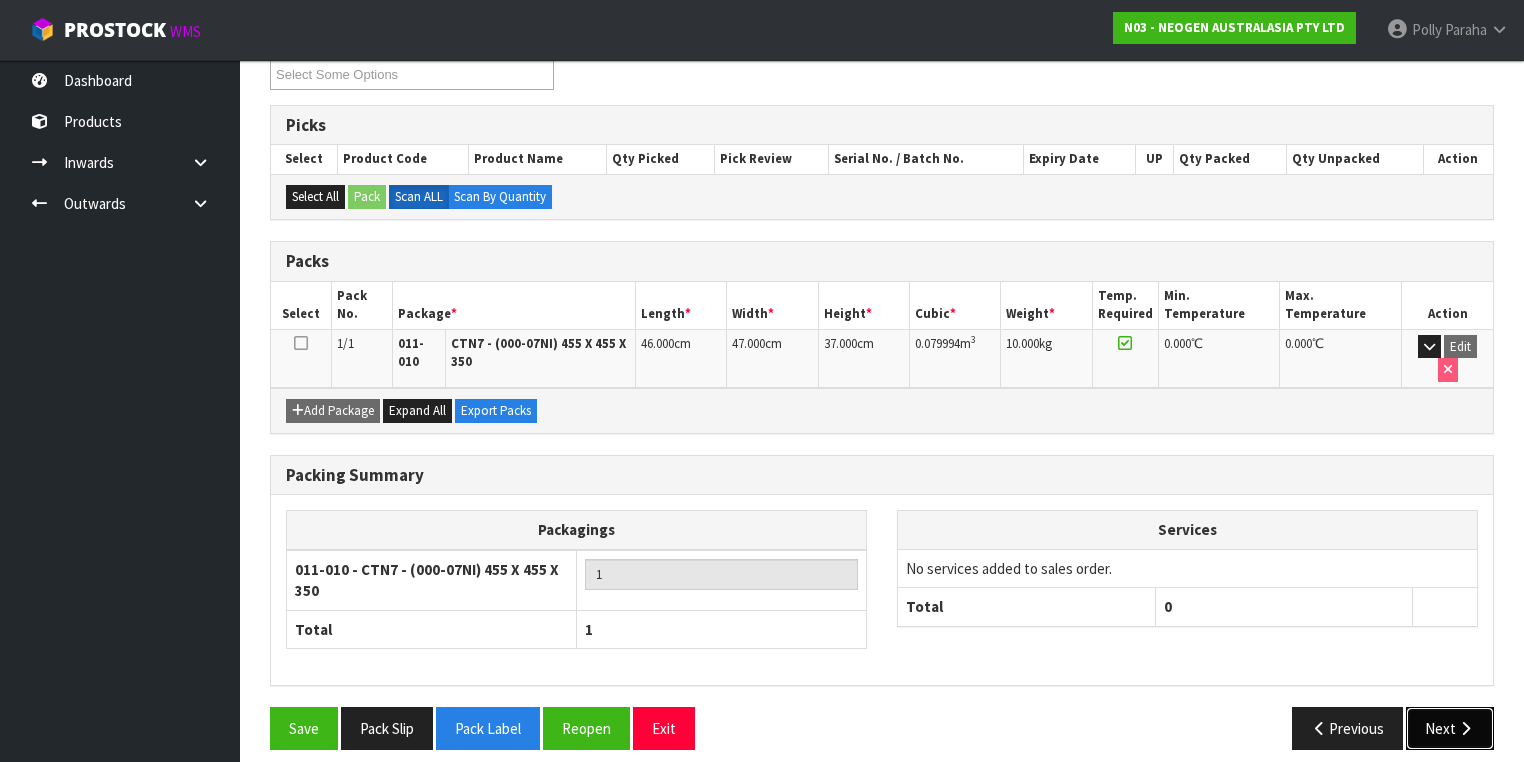 click at bounding box center [1465, 728] 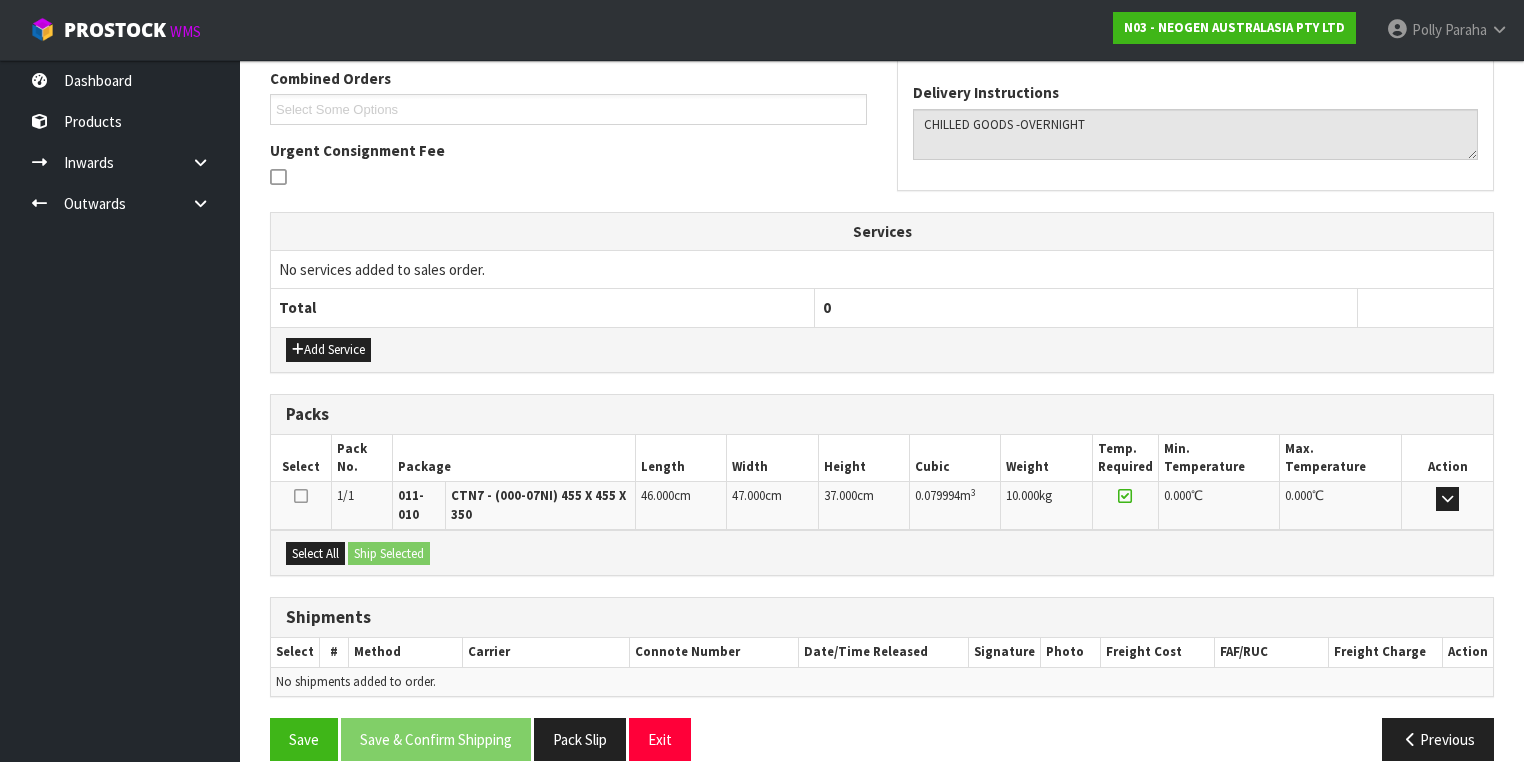 scroll, scrollTop: 542, scrollLeft: 0, axis: vertical 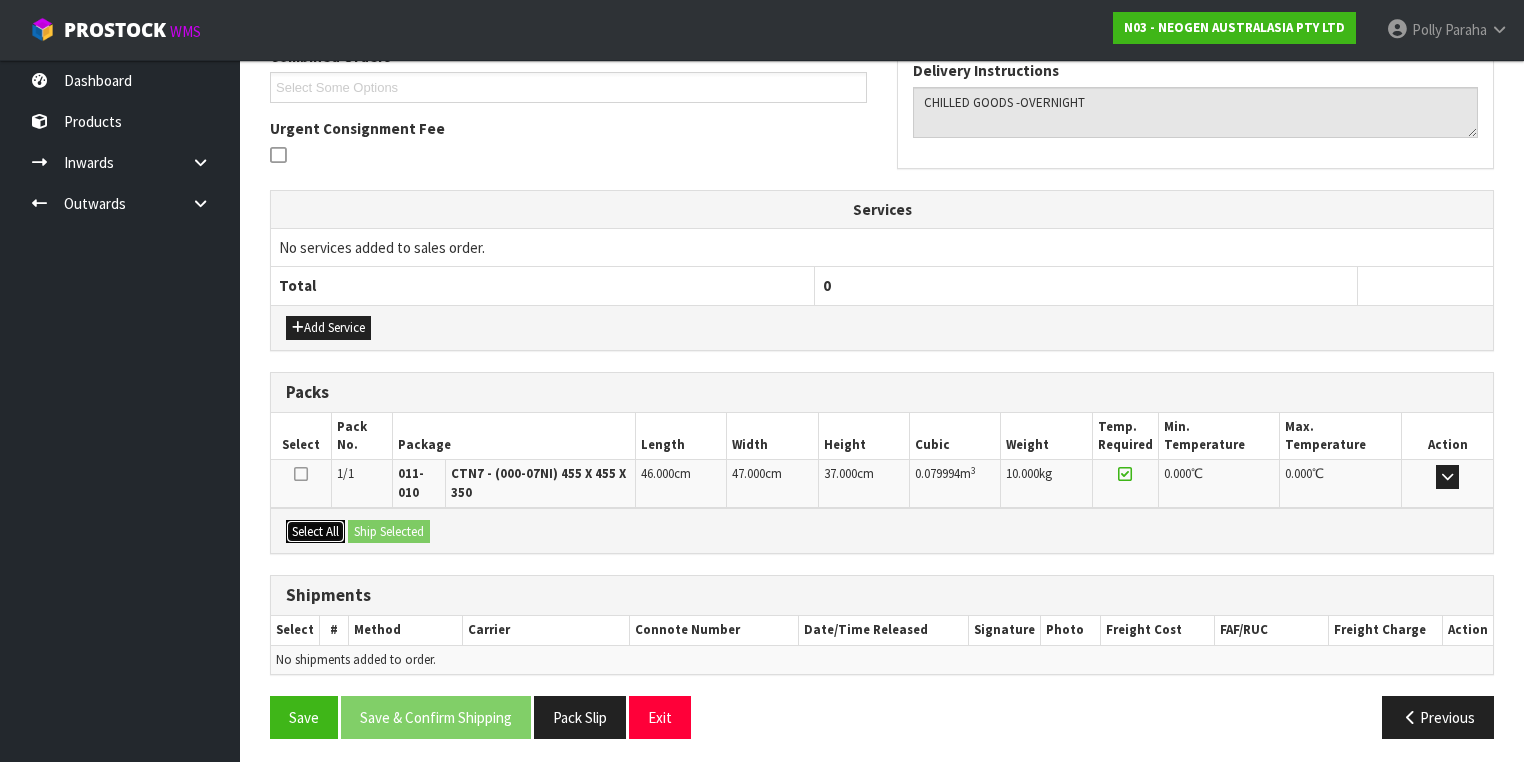click on "Select All" at bounding box center (315, 532) 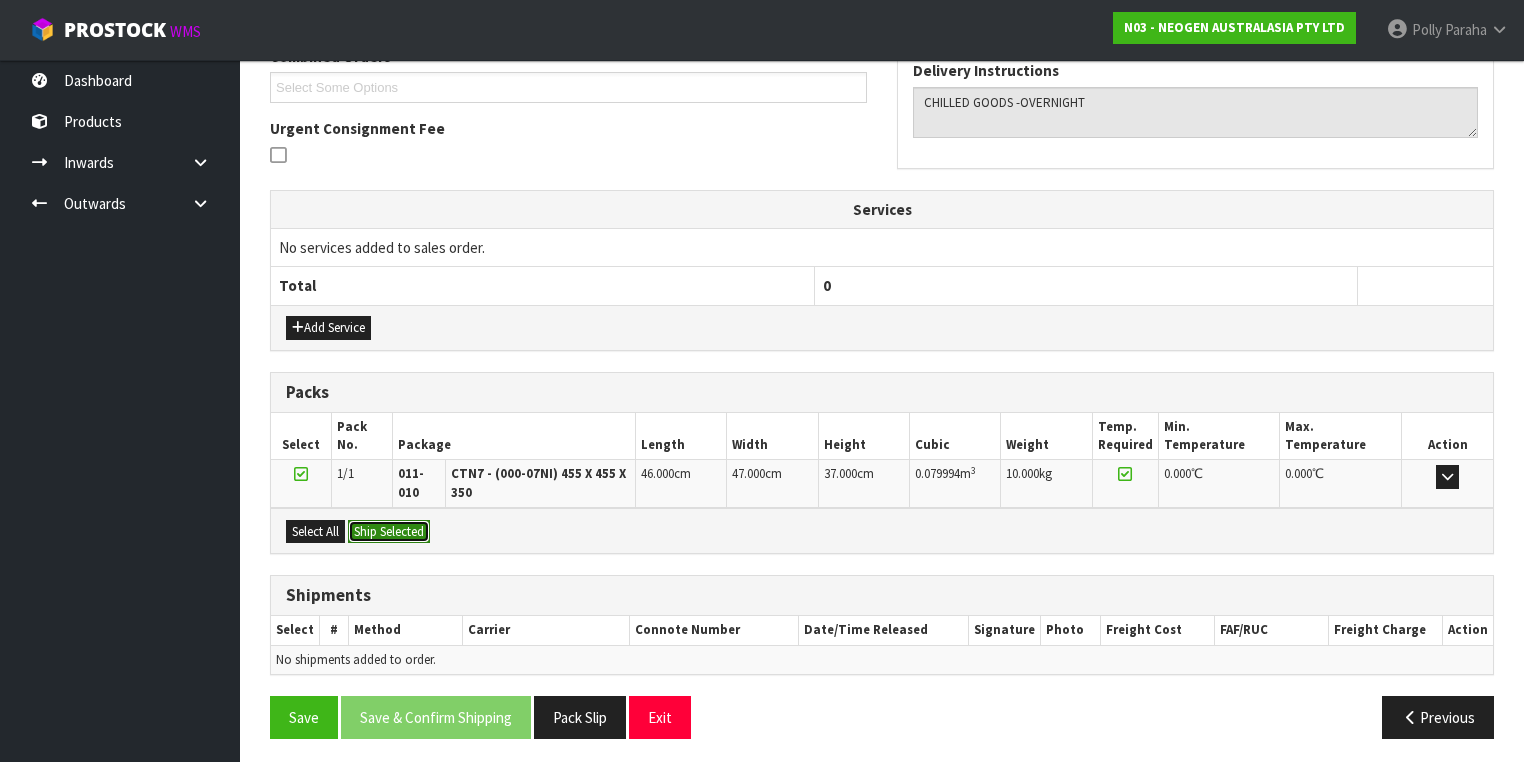 click on "Ship Selected" at bounding box center [389, 532] 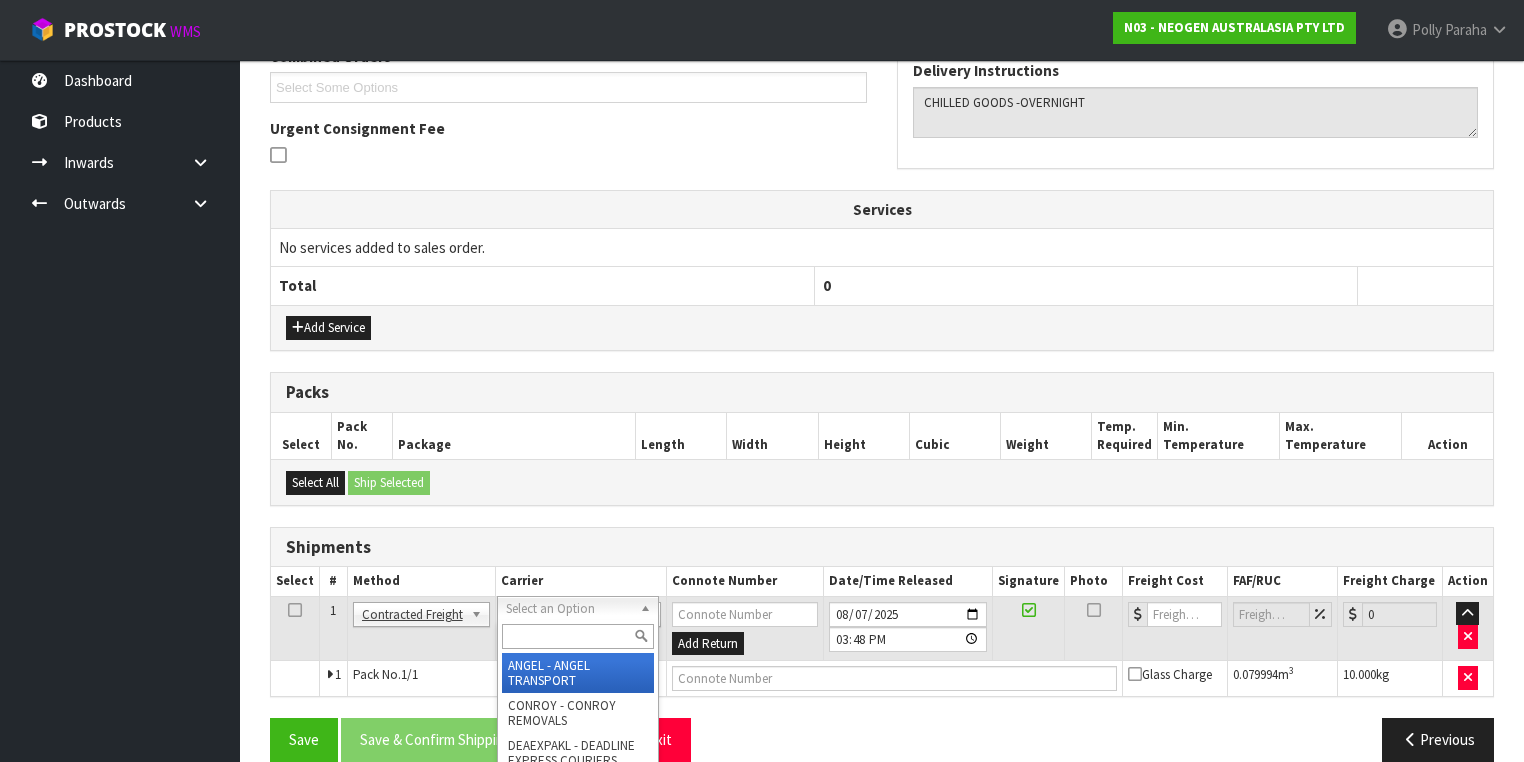 click at bounding box center (578, 636) 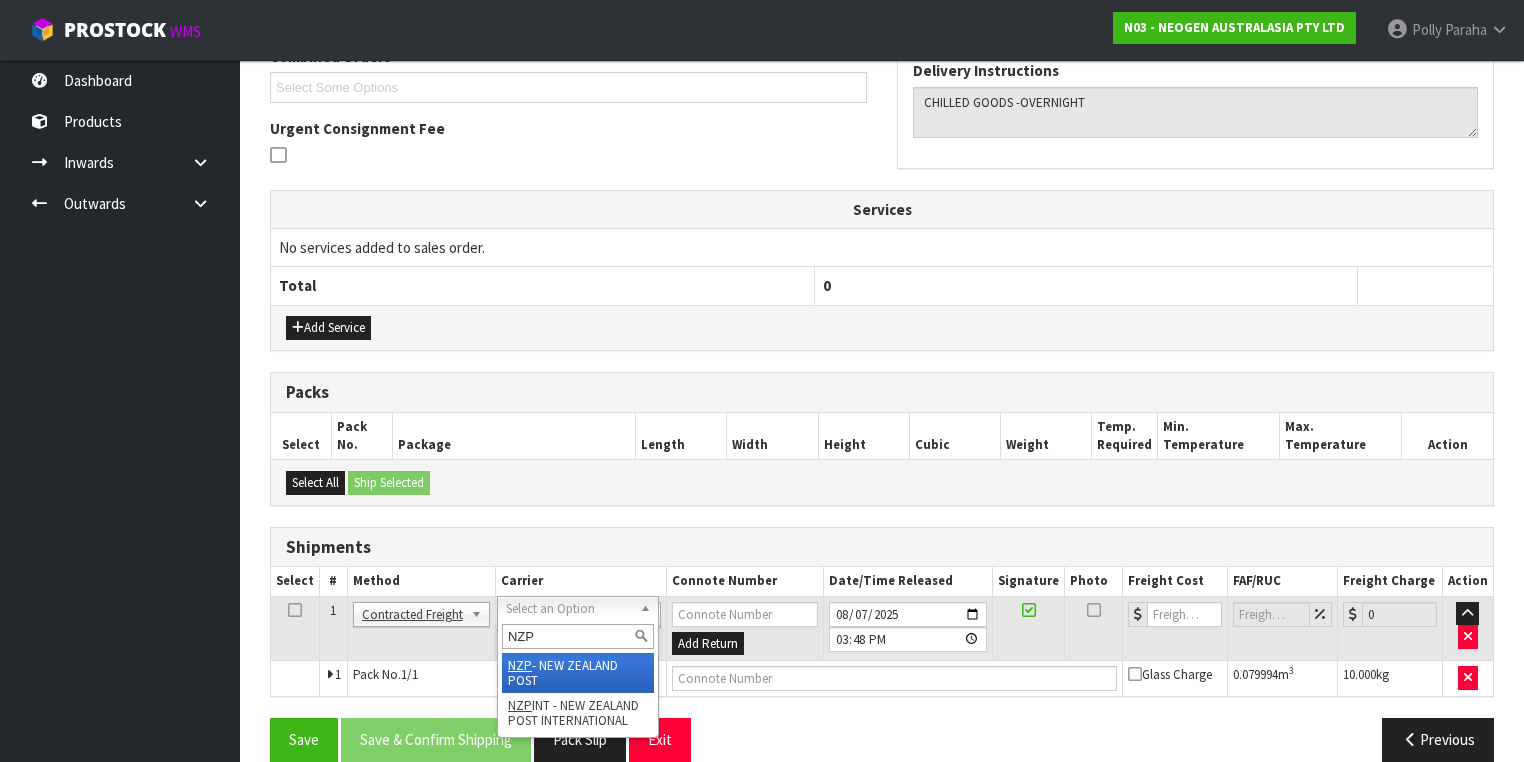 type on "NZP" 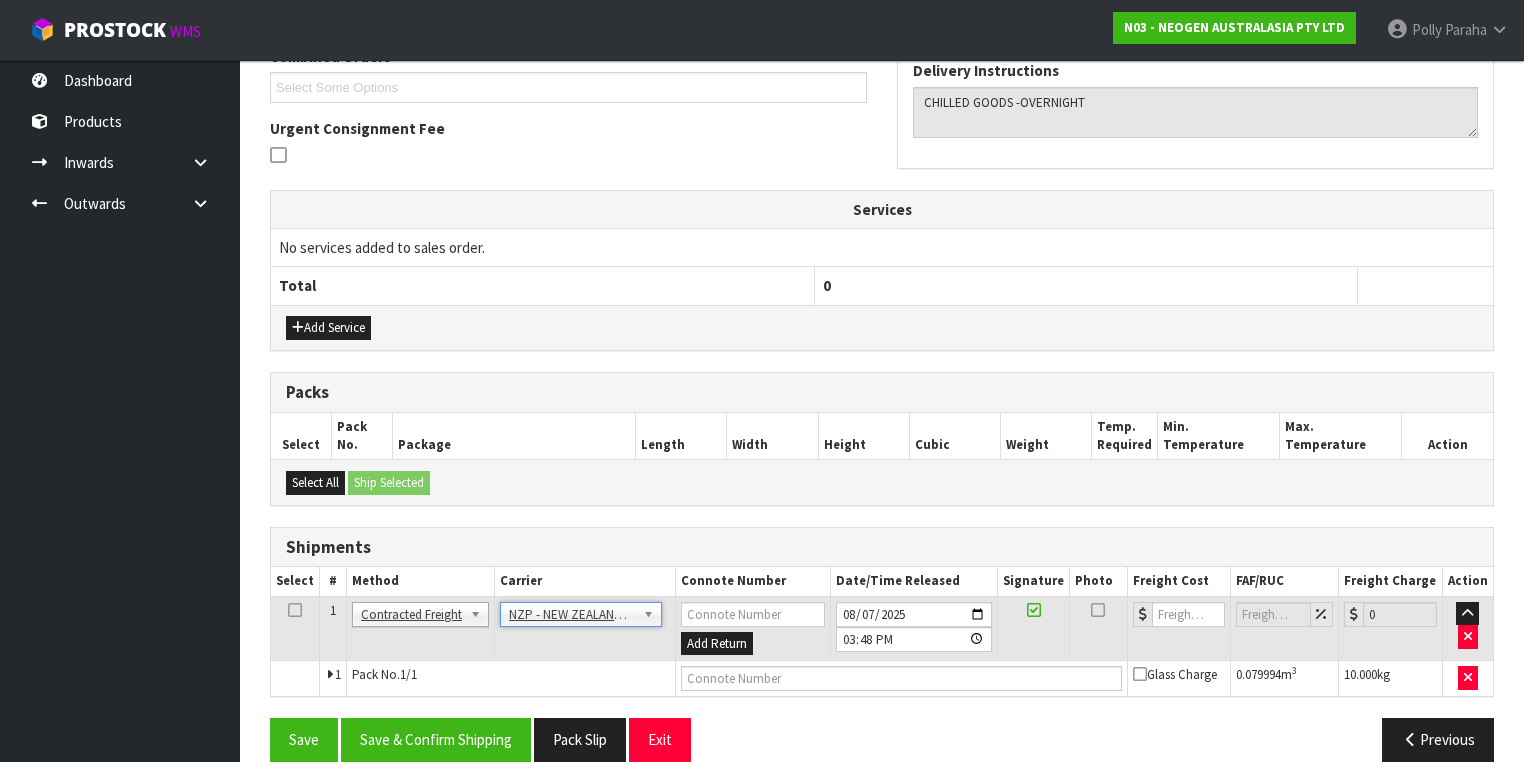 scroll, scrollTop: 564, scrollLeft: 0, axis: vertical 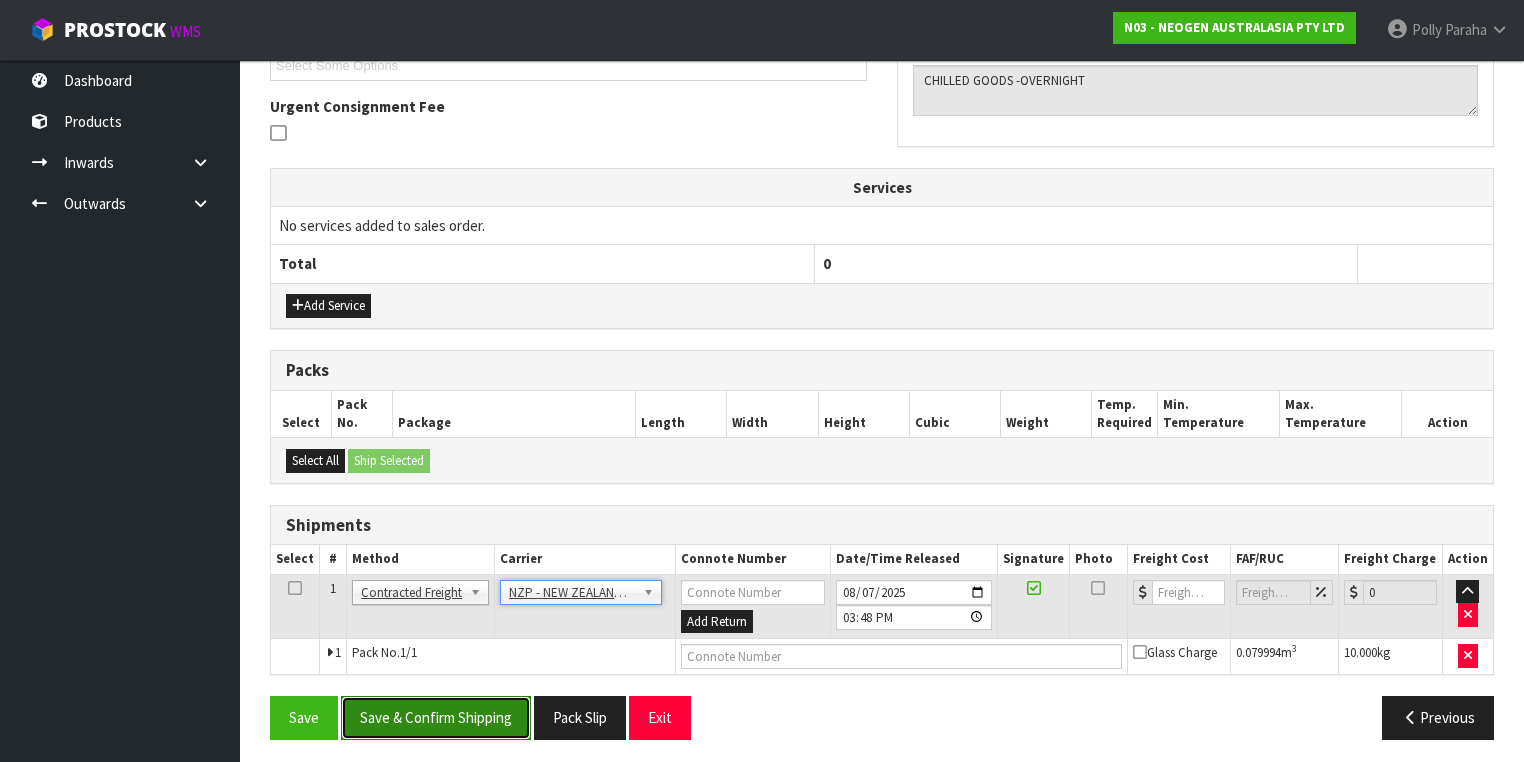click on "Save & Confirm Shipping" at bounding box center (436, 717) 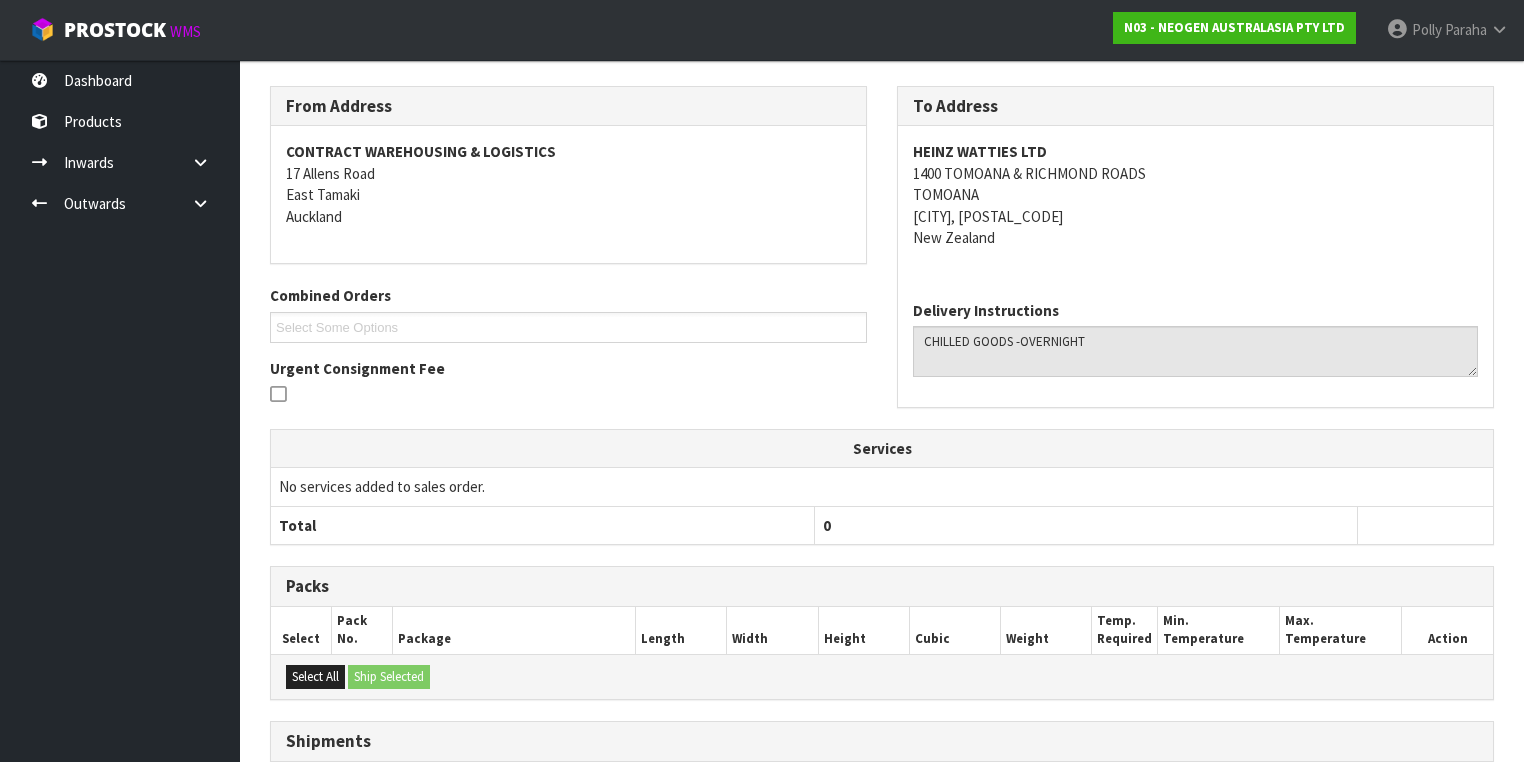scroll, scrollTop: 536, scrollLeft: 0, axis: vertical 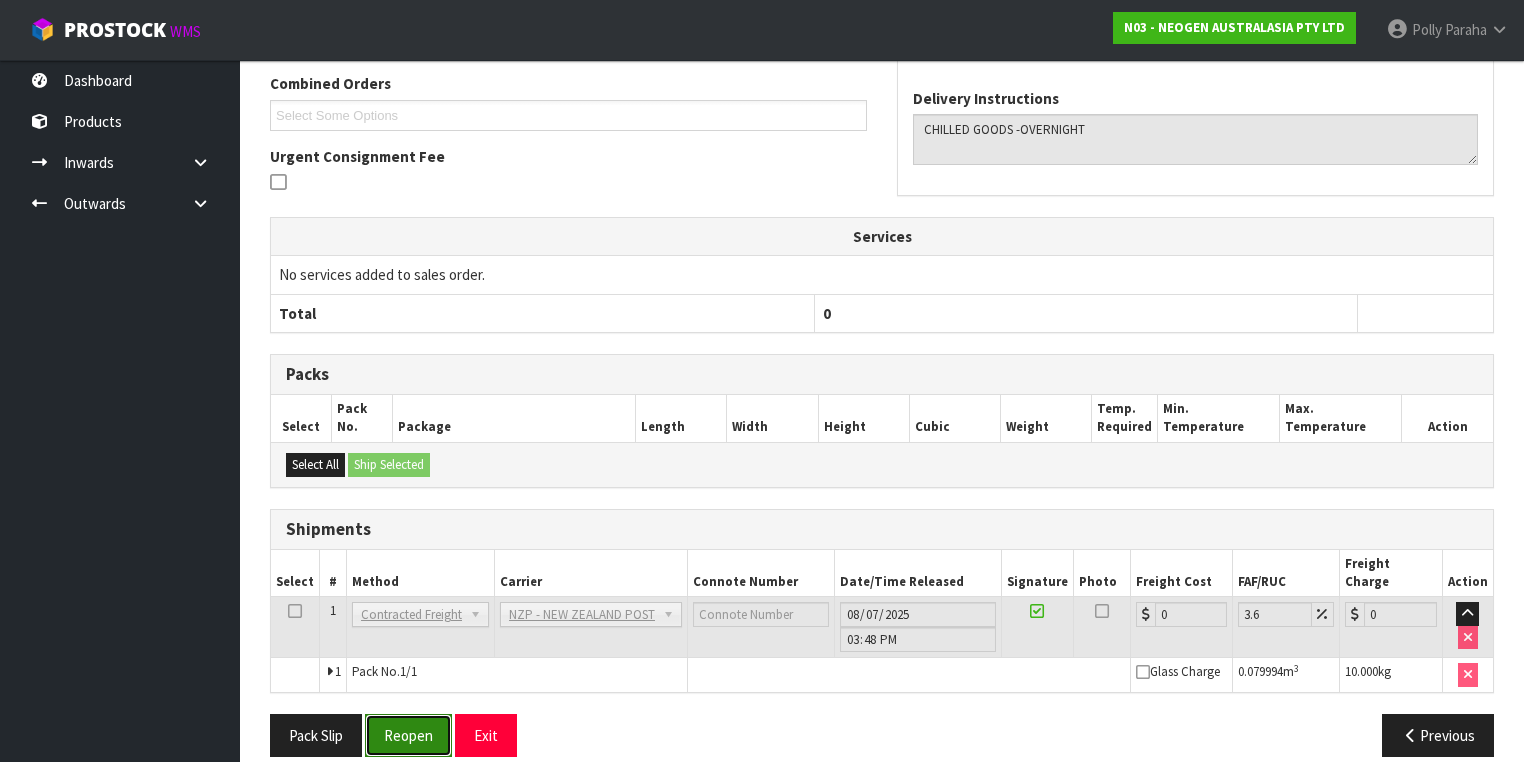 click on "Reopen" at bounding box center (408, 735) 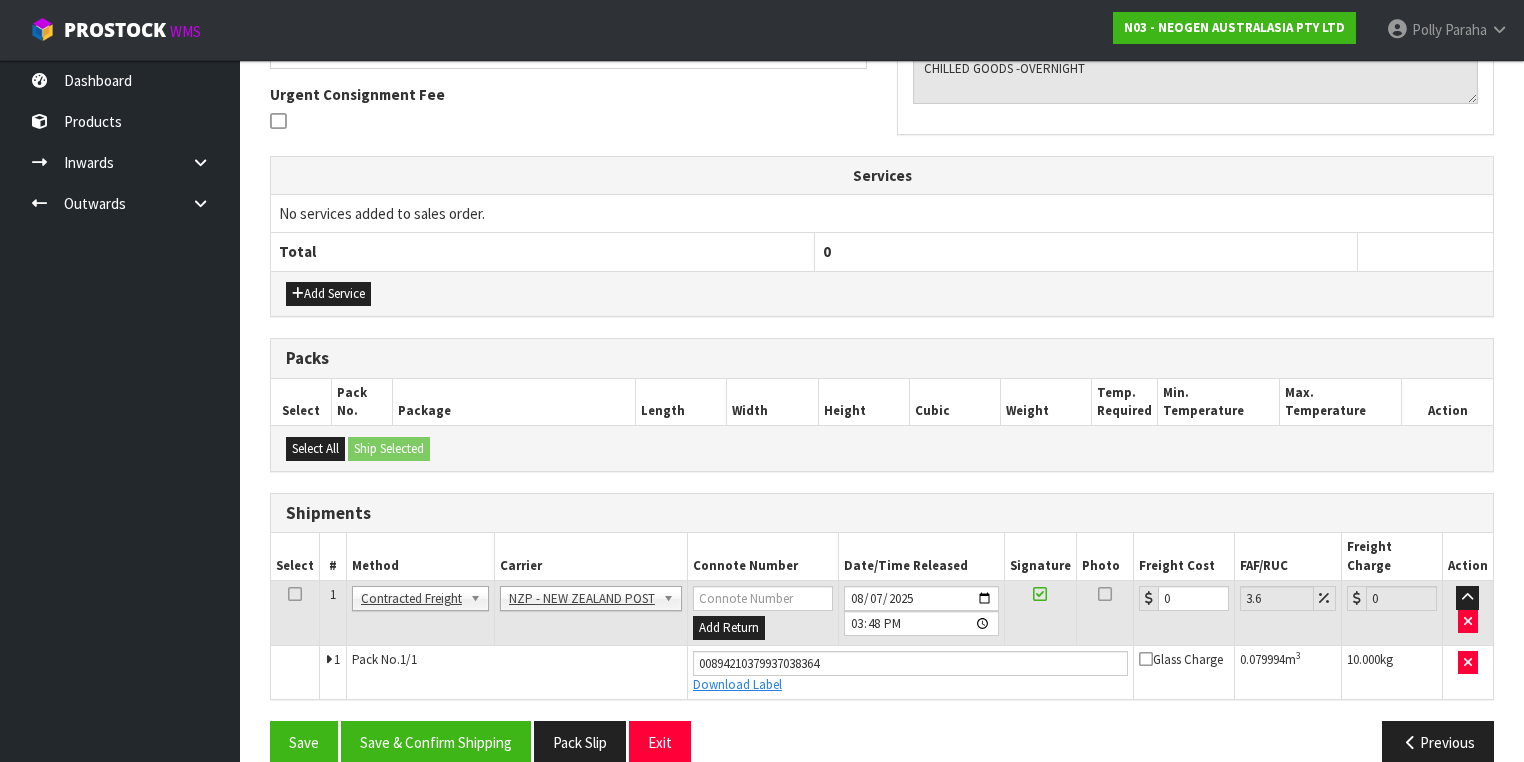 scroll, scrollTop: 582, scrollLeft: 0, axis: vertical 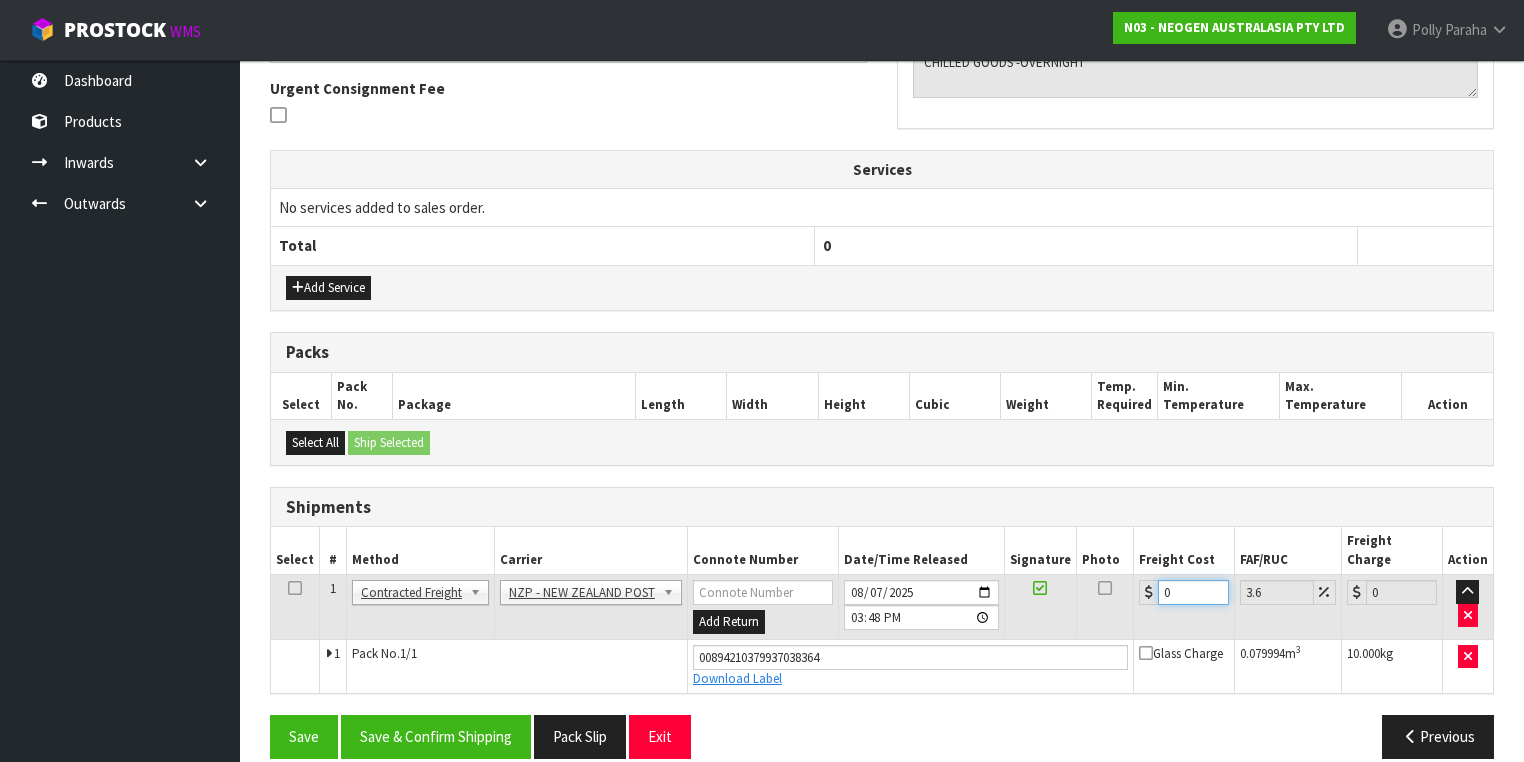 drag, startPoint x: 1172, startPoint y: 565, endPoint x: 1139, endPoint y: 574, distance: 34.20526 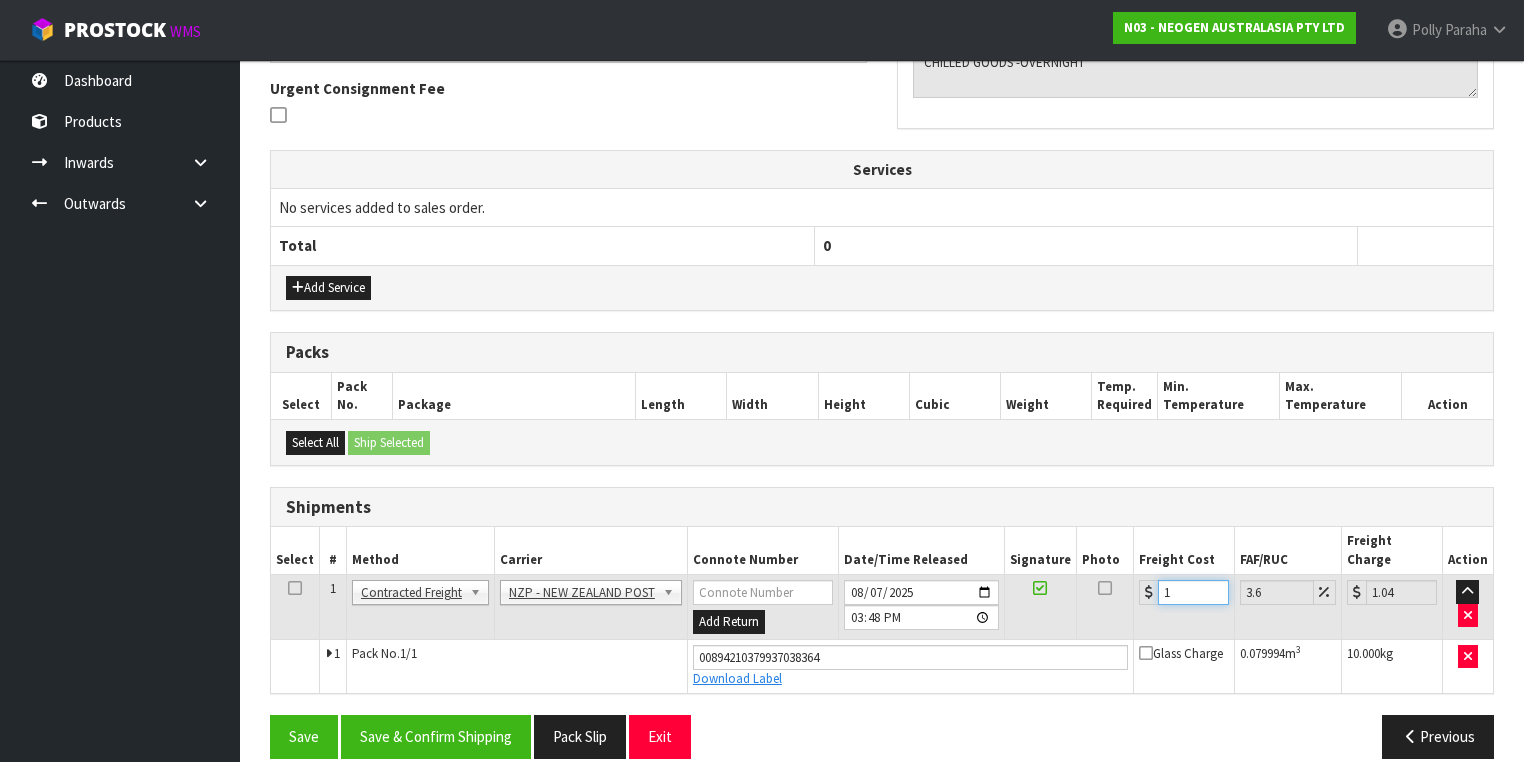 type on "17" 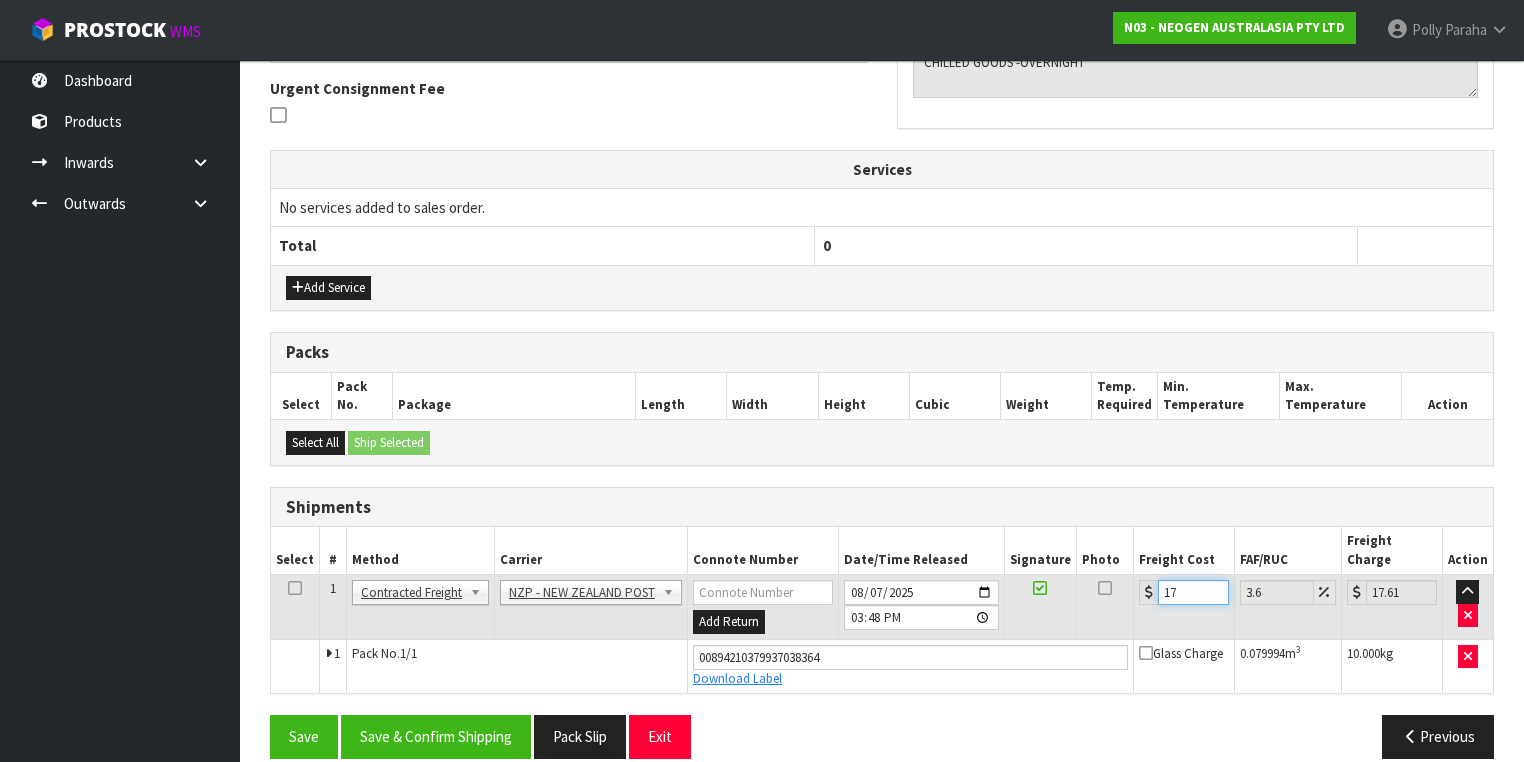 type on "17.9" 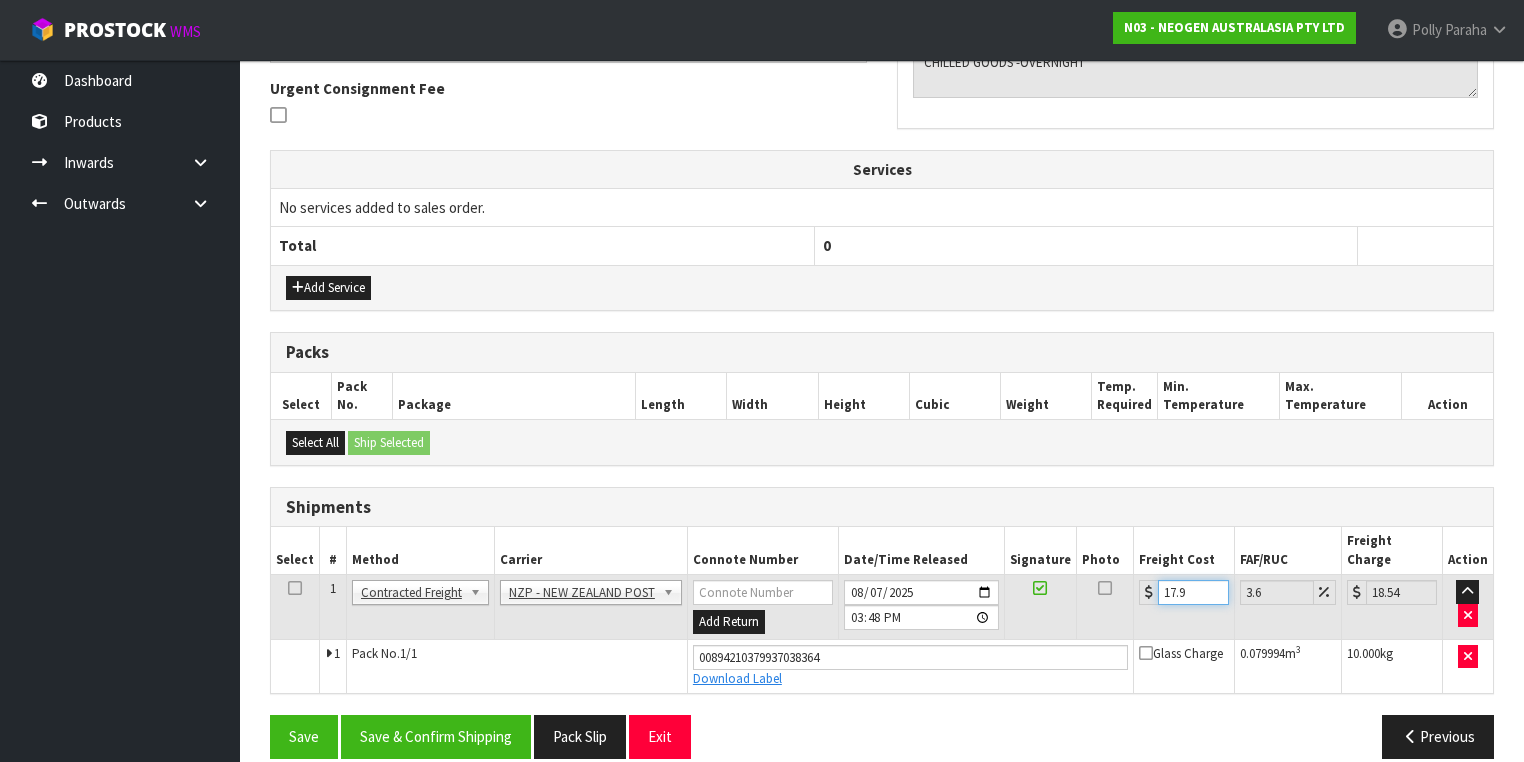 type on "17.92" 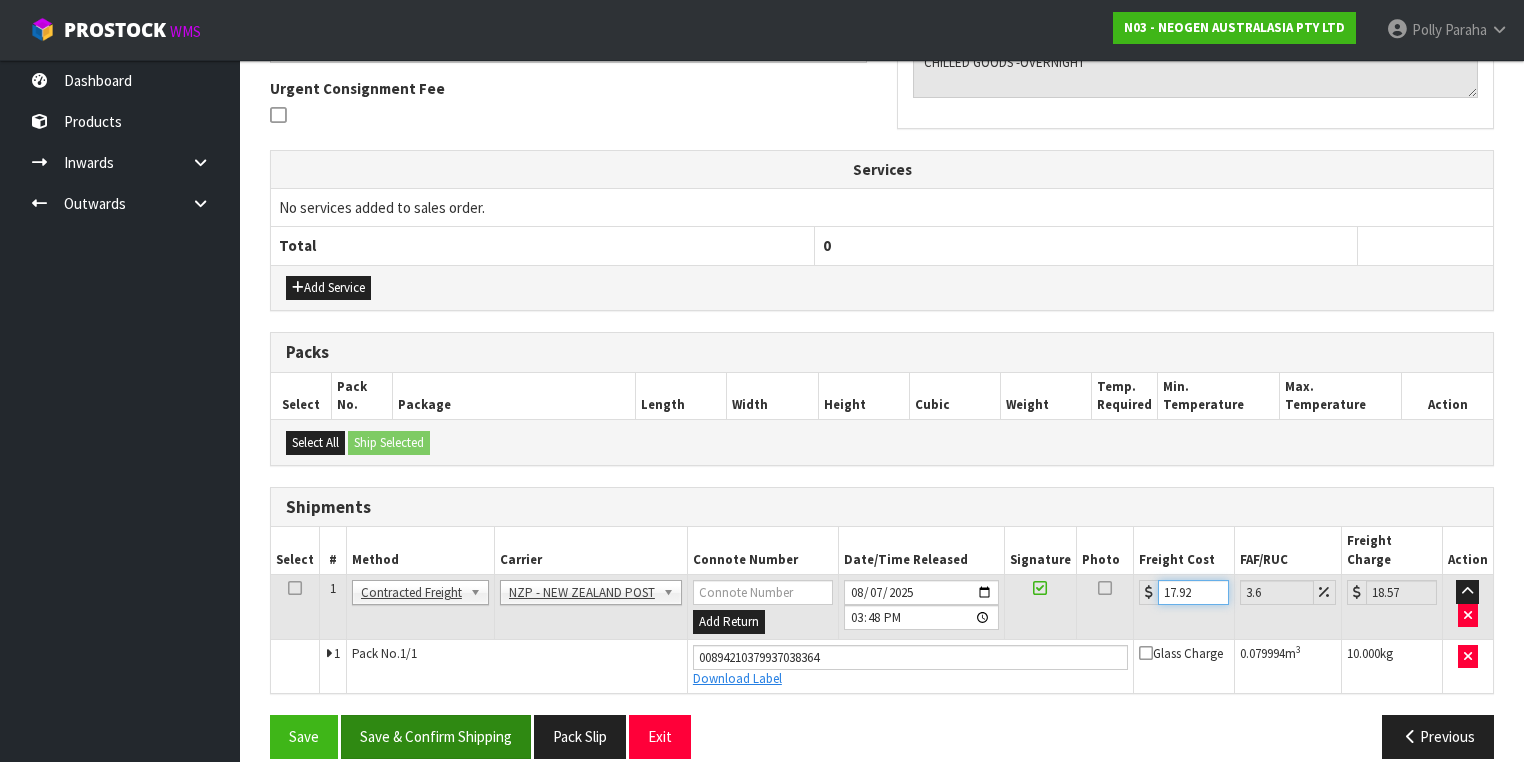 type on "17.92" 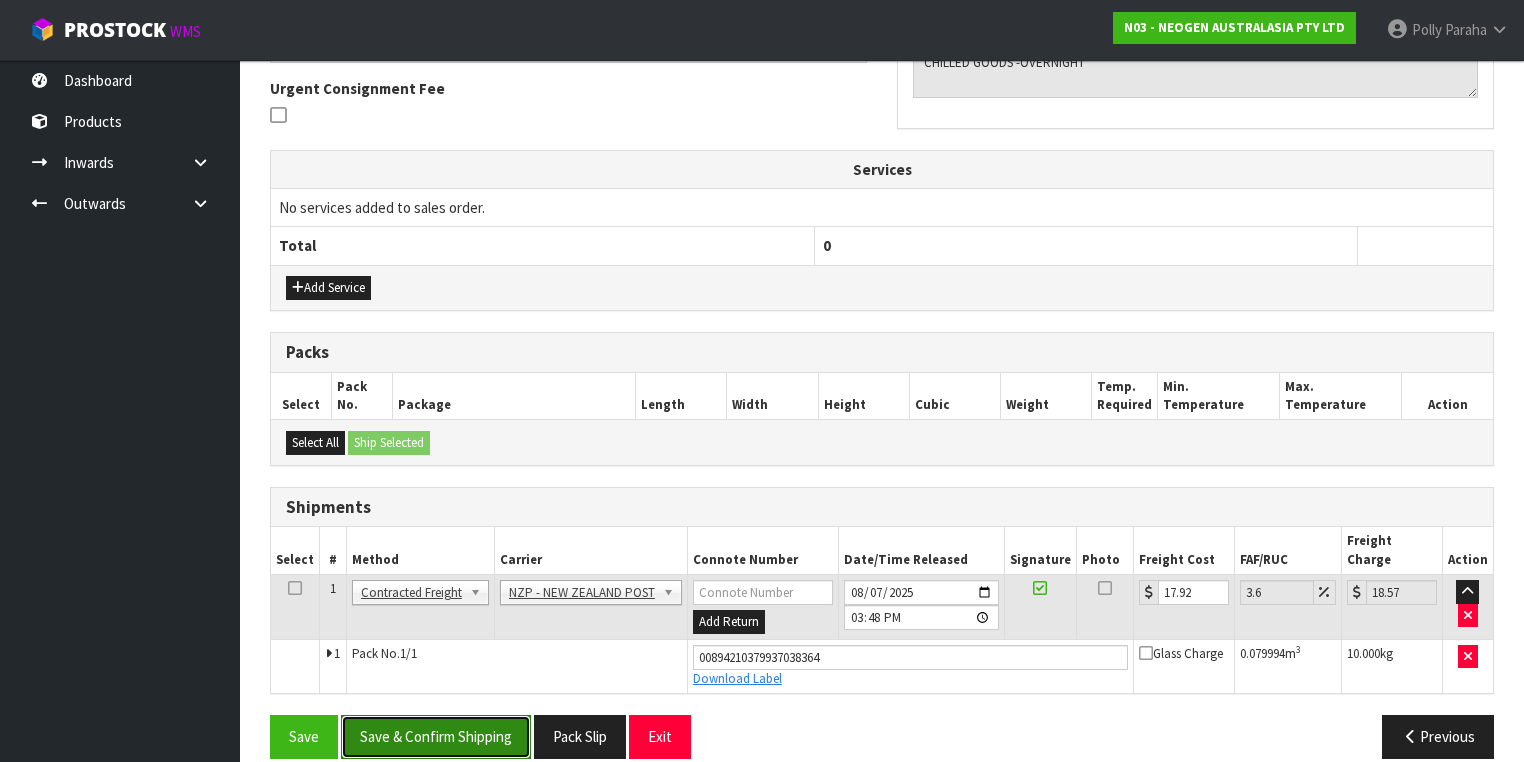 click on "Save & Confirm Shipping" at bounding box center (436, 736) 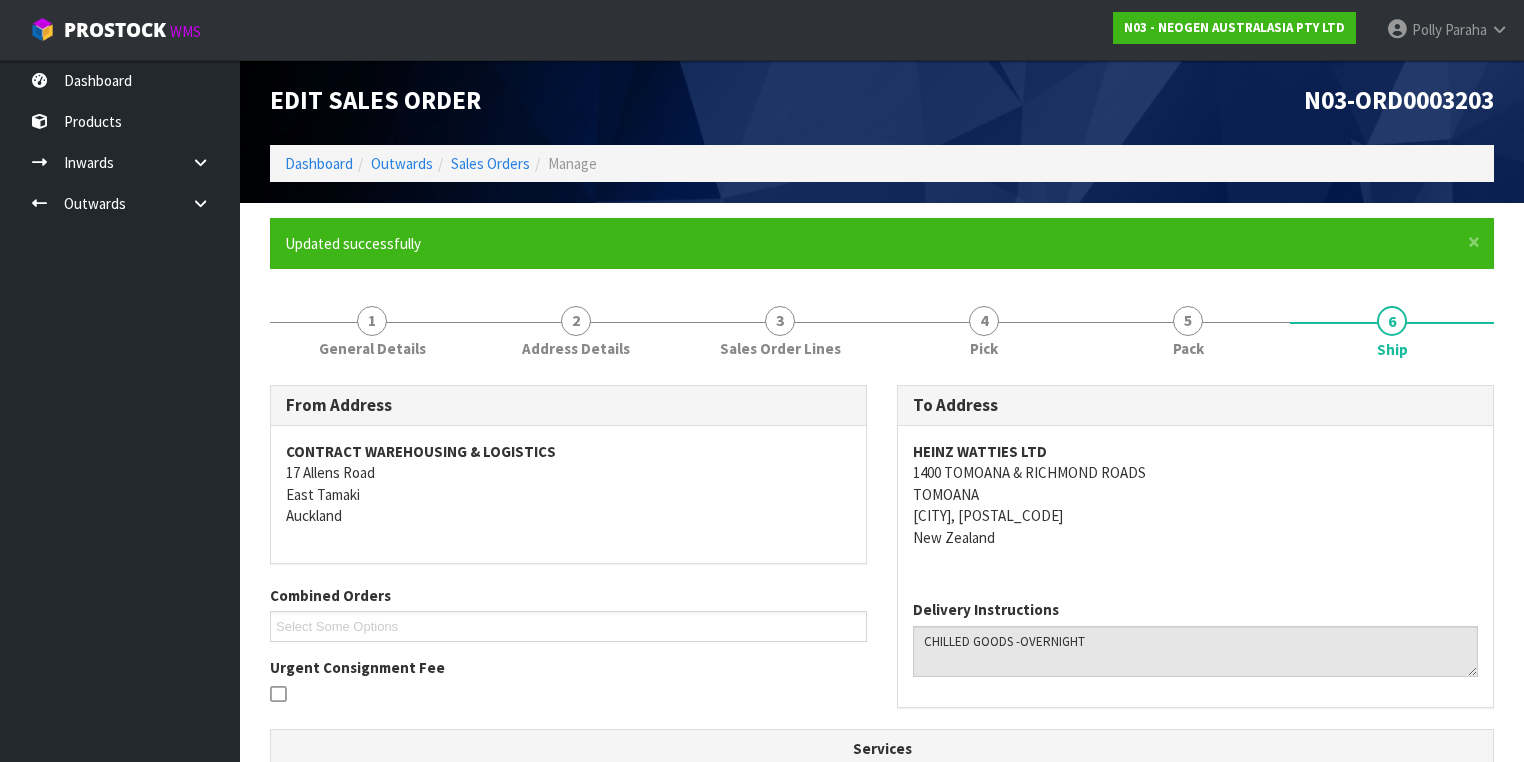 scroll, scrollTop: 0, scrollLeft: 0, axis: both 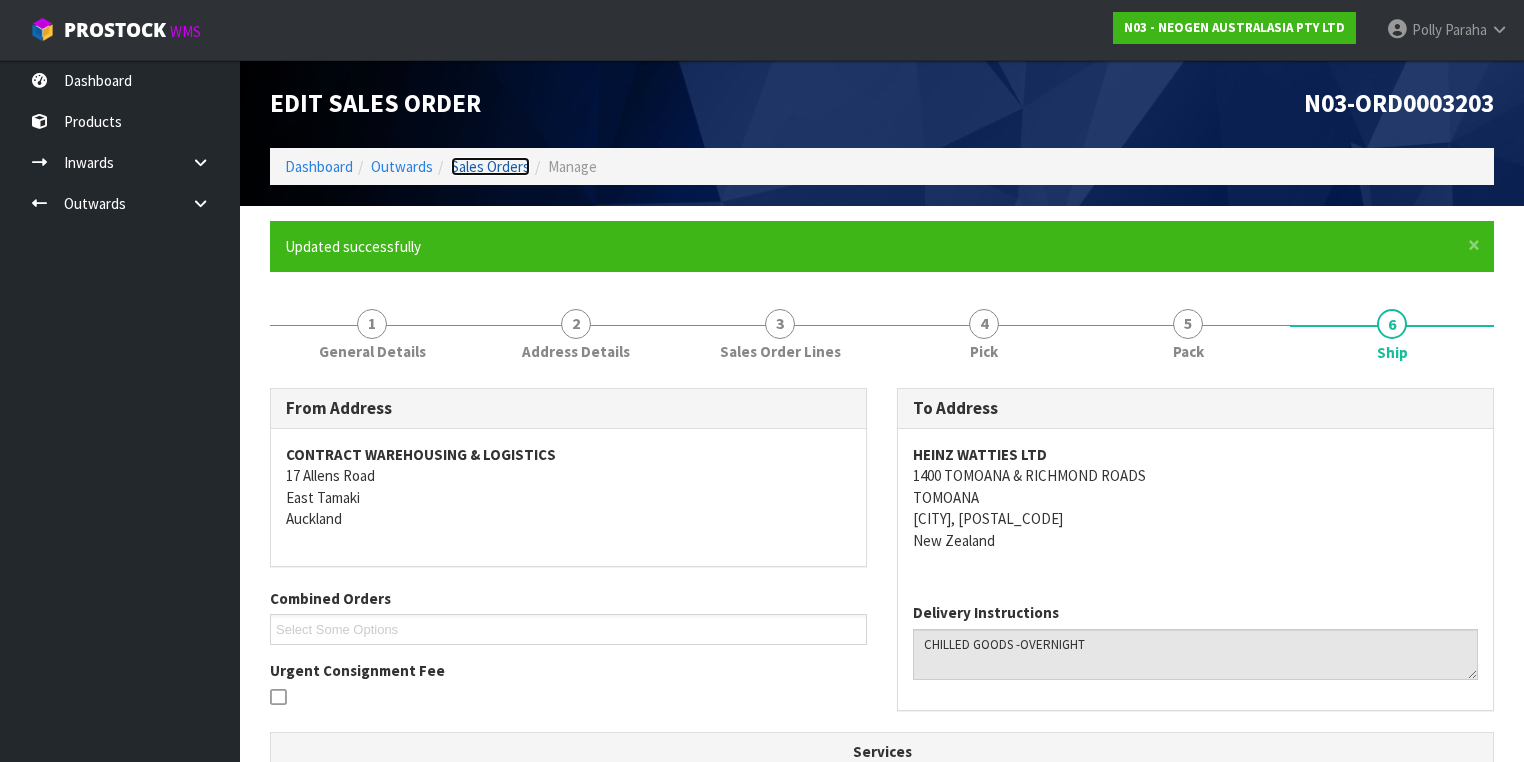 click on "Sales Orders" at bounding box center (490, 166) 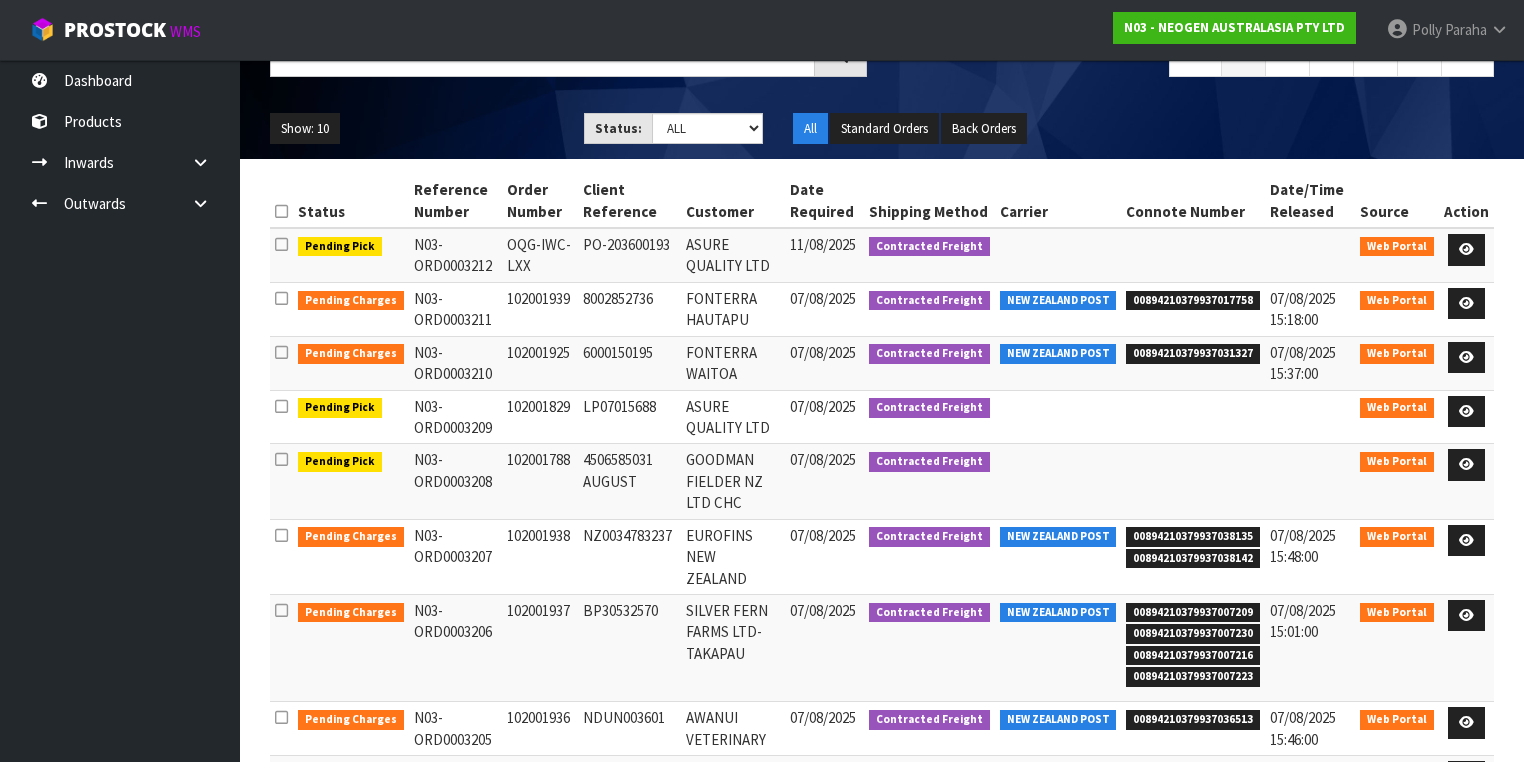 scroll, scrollTop: 0, scrollLeft: 0, axis: both 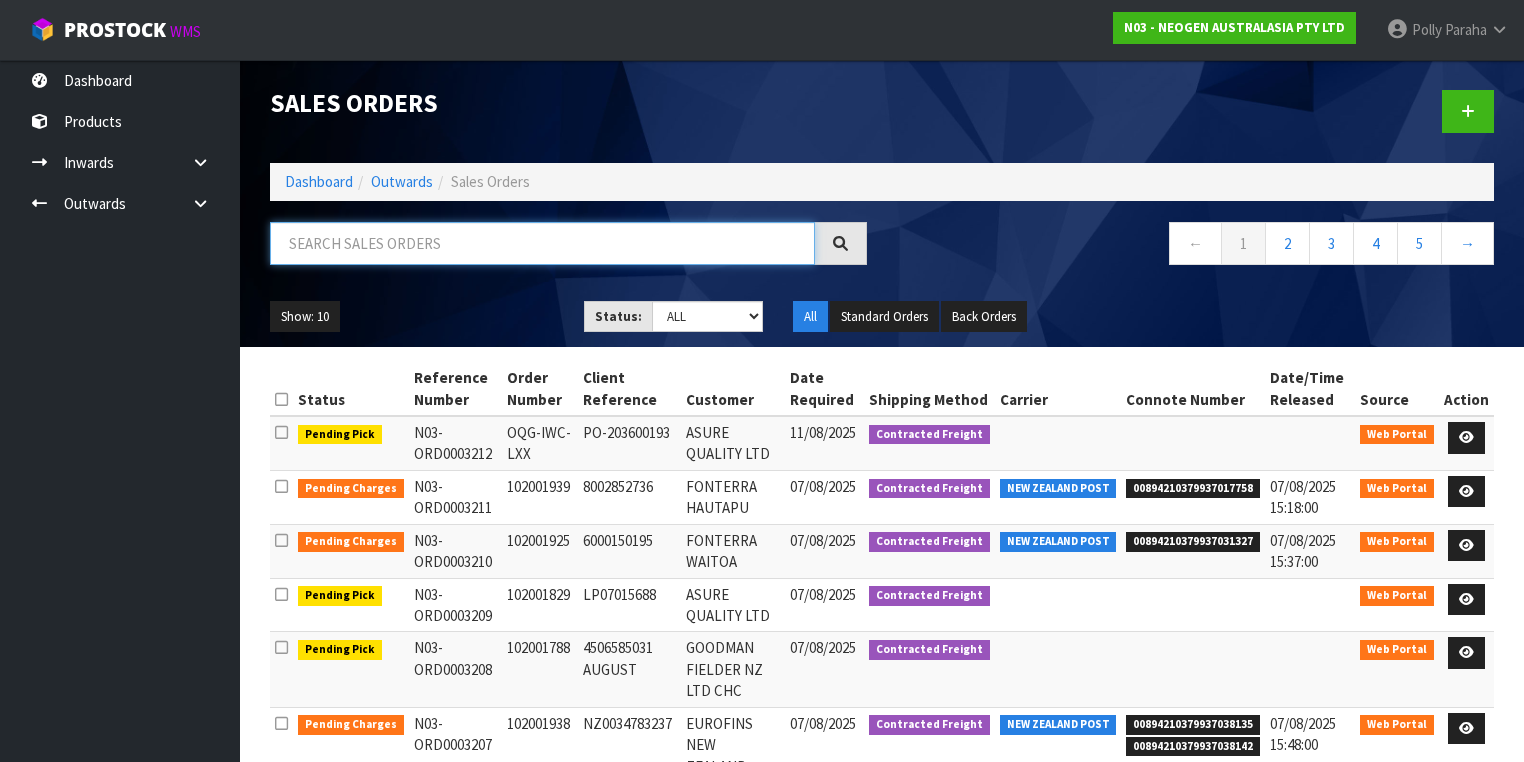 click at bounding box center [542, 243] 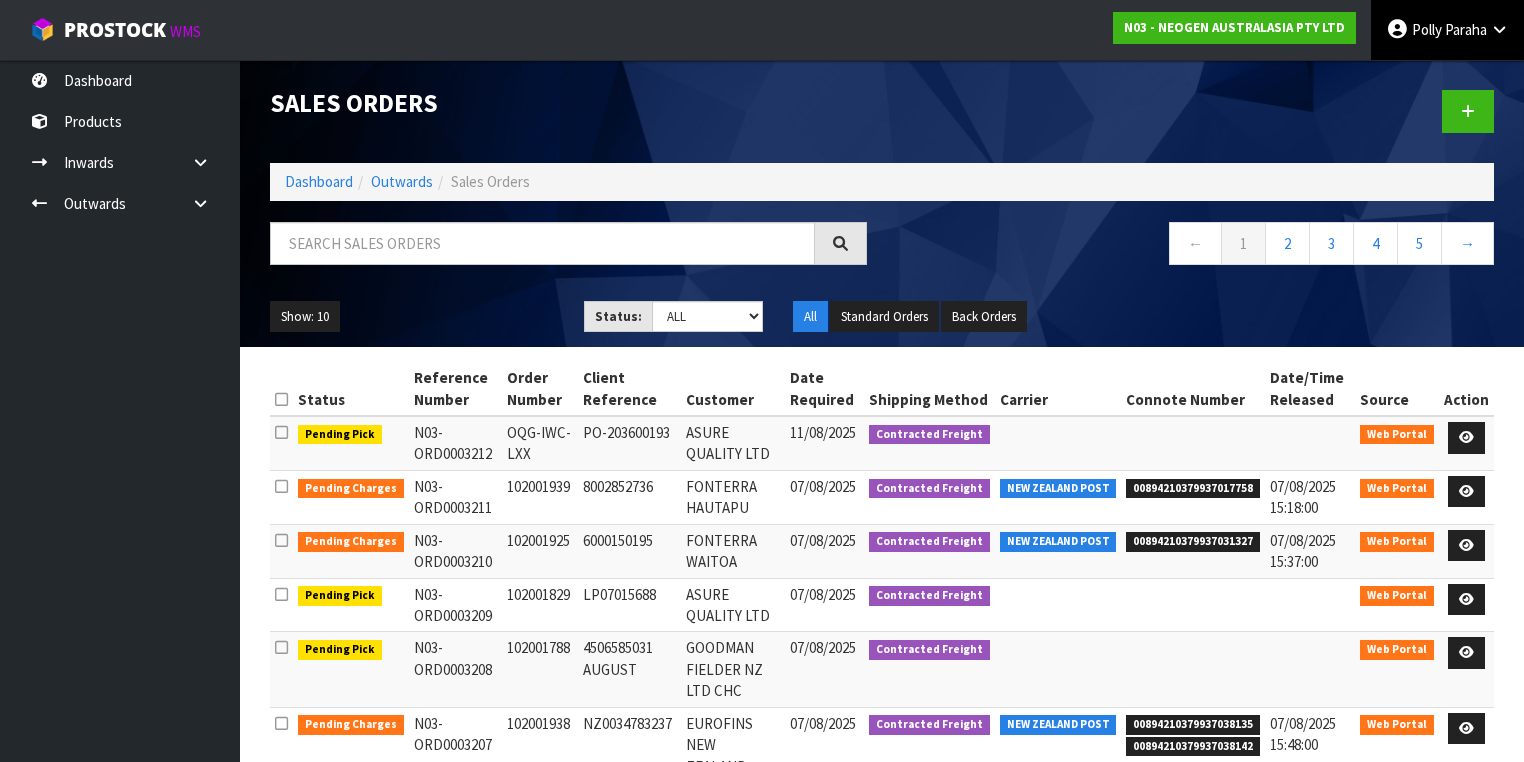 click at bounding box center (1499, 29) 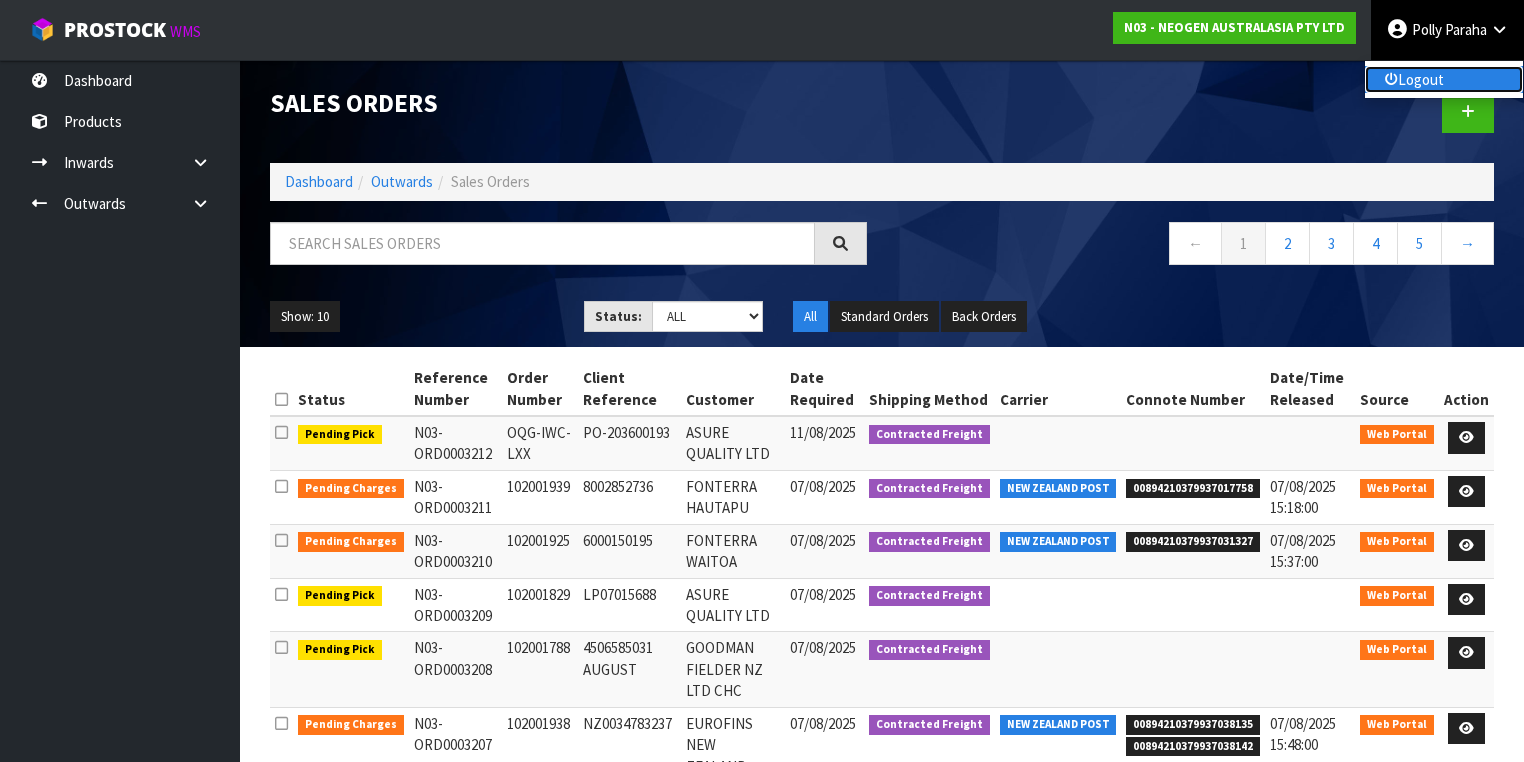 click on "Logout" at bounding box center [1444, 79] 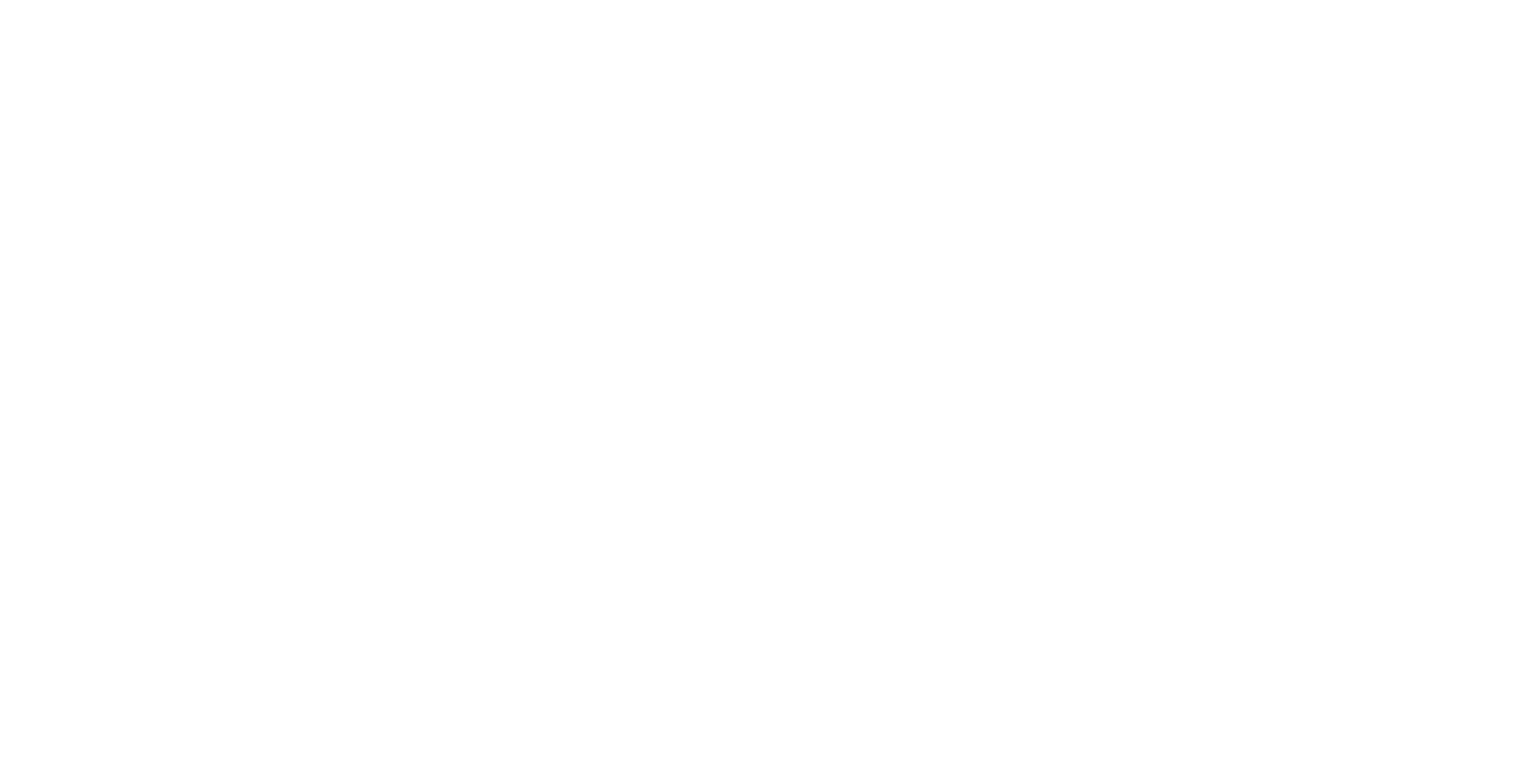 scroll, scrollTop: 0, scrollLeft: 0, axis: both 